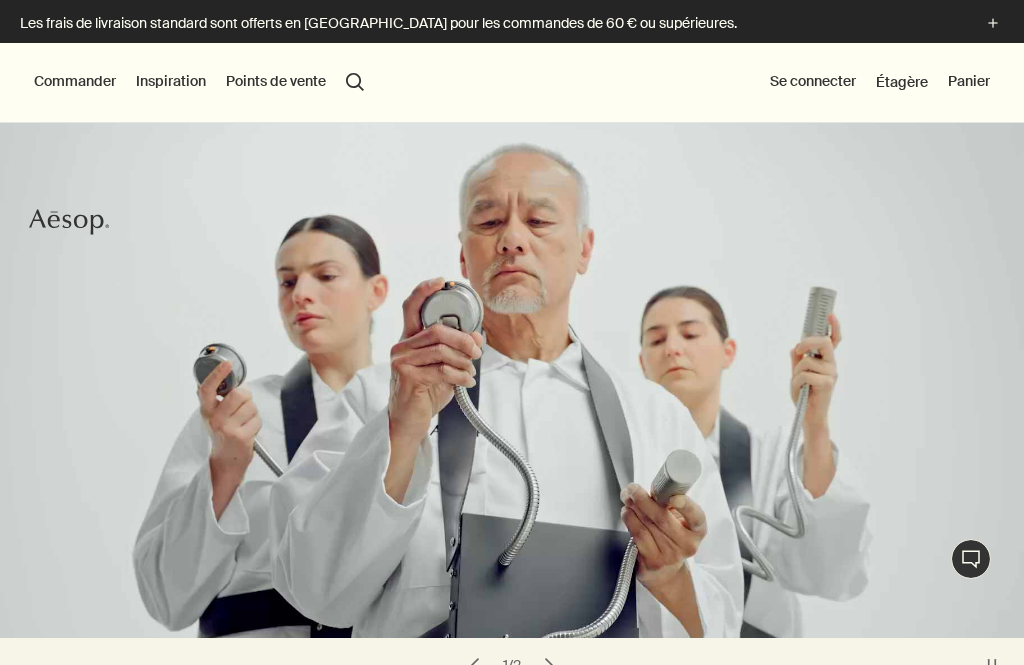 scroll, scrollTop: 0, scrollLeft: 0, axis: both 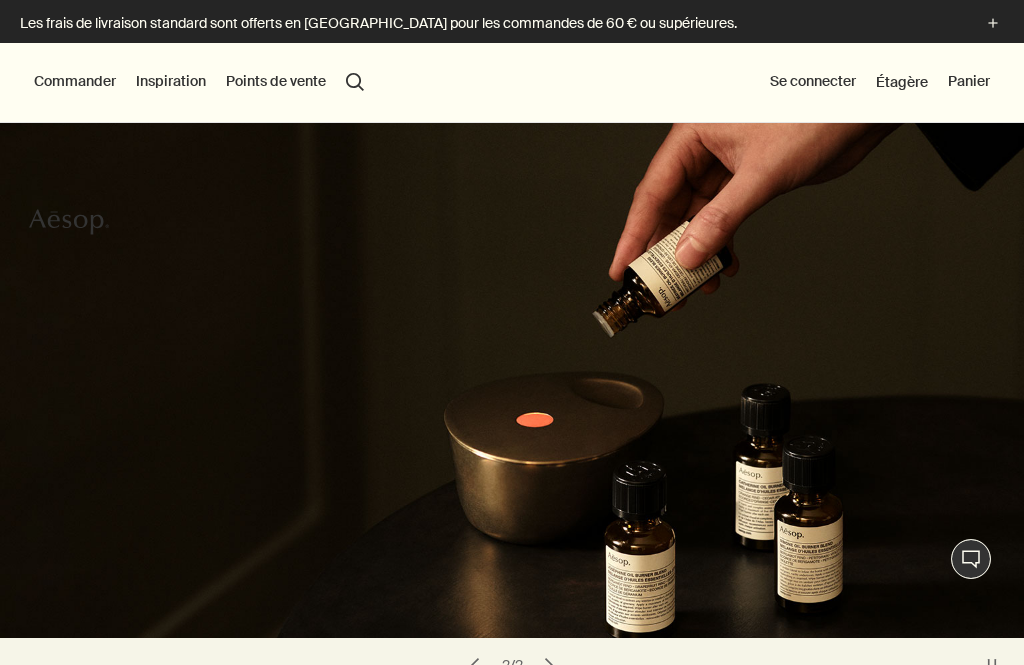 click on "search Rechercher" at bounding box center (355, 82) 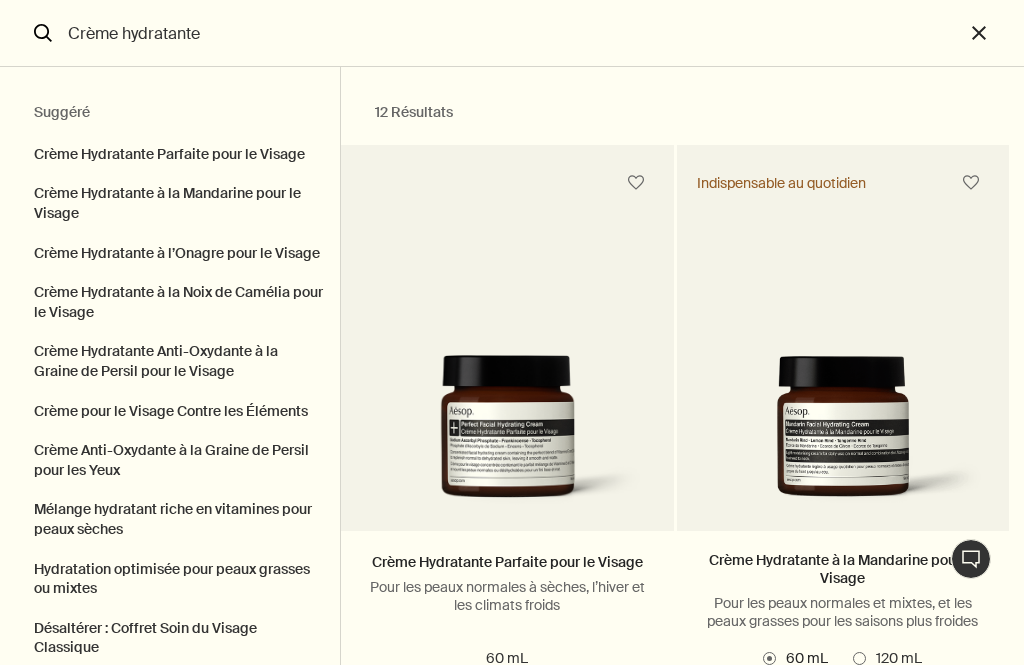 scroll, scrollTop: 0, scrollLeft: 0, axis: both 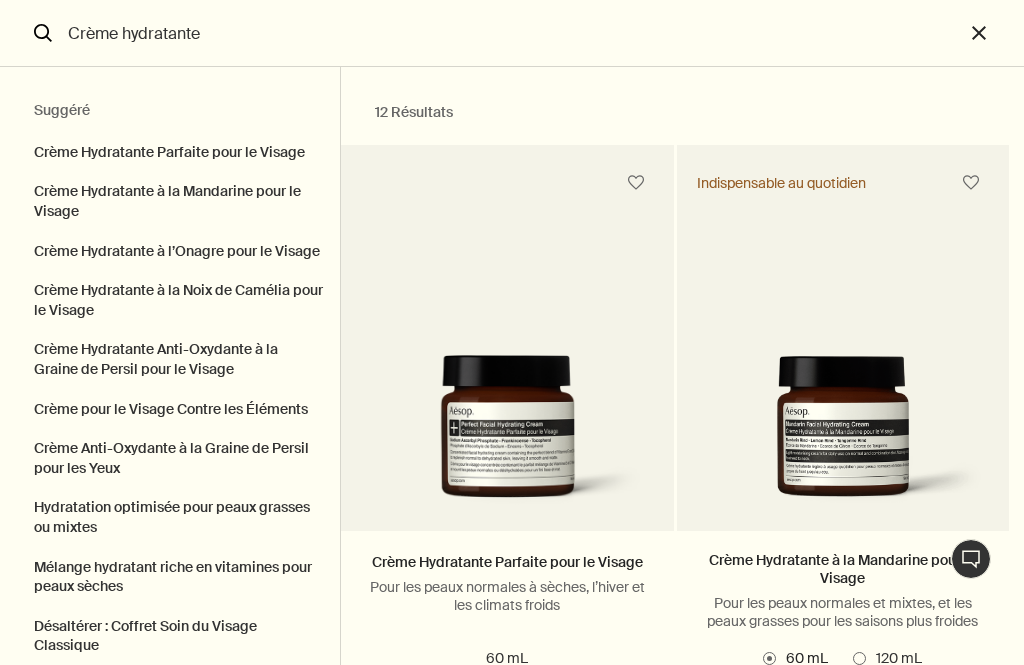 click on "Crème Hydratante à l’Onagre pour le Visage" at bounding box center (170, 252) 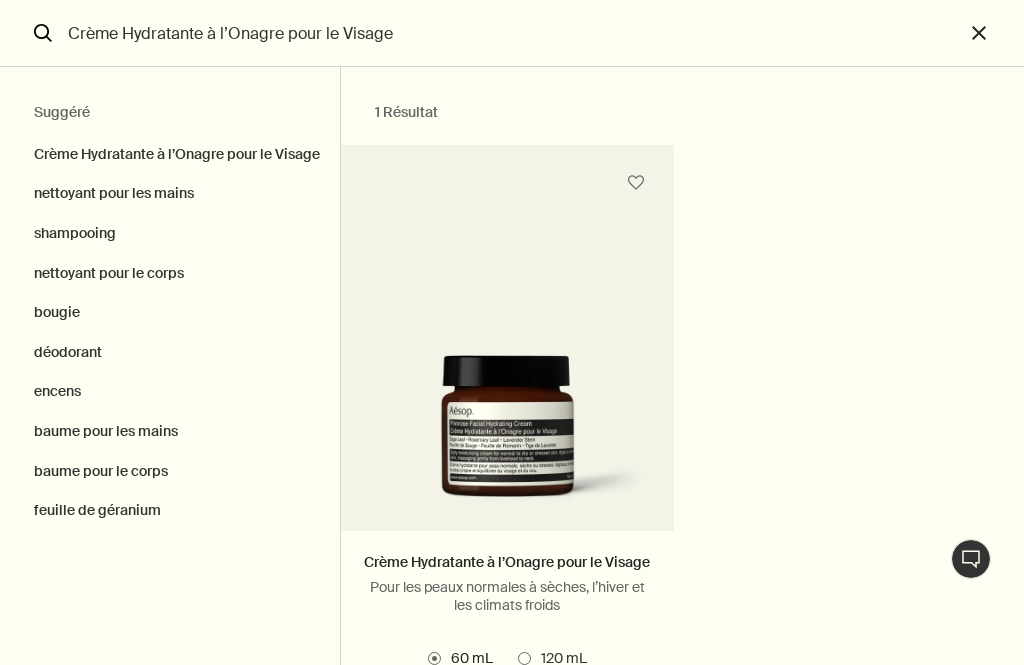 scroll, scrollTop: 0, scrollLeft: 0, axis: both 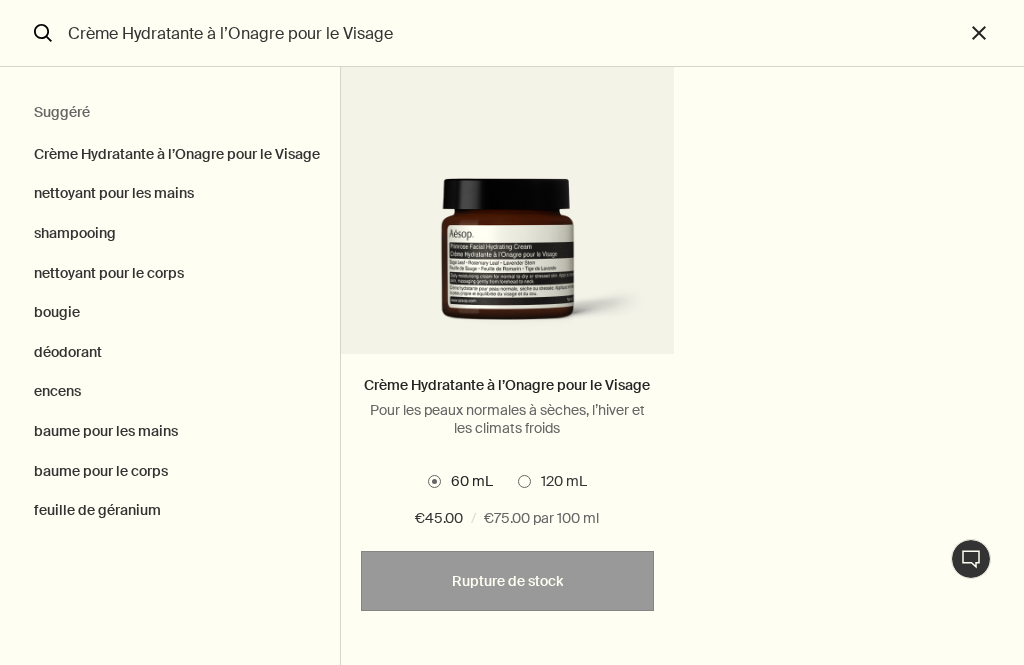 click on "120 mL" at bounding box center [552, 482] 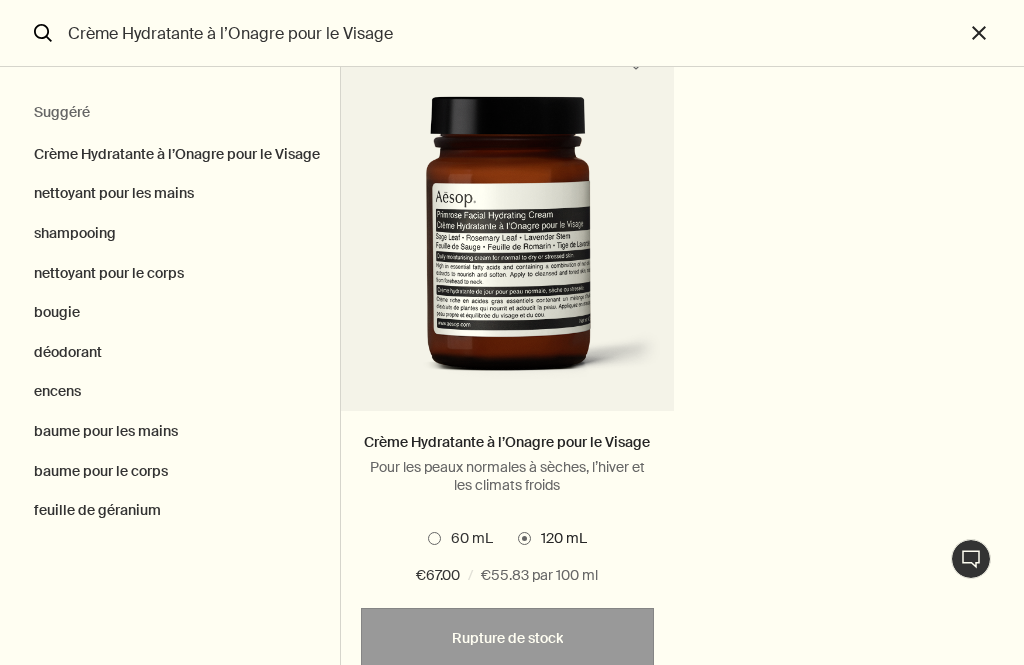 scroll, scrollTop: 119, scrollLeft: 0, axis: vertical 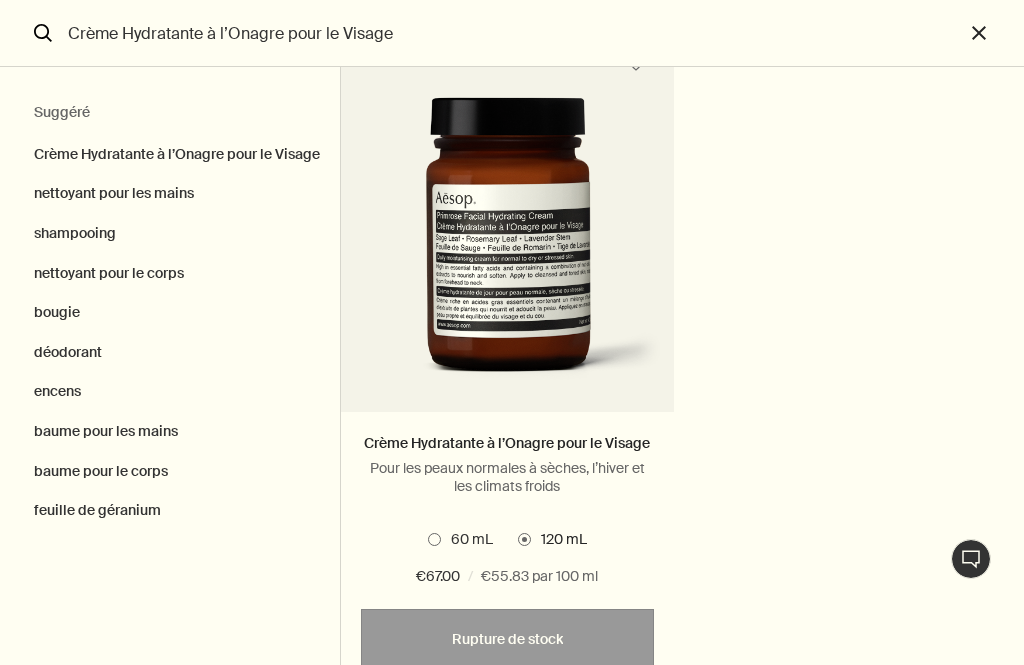 click at bounding box center [507, 249] 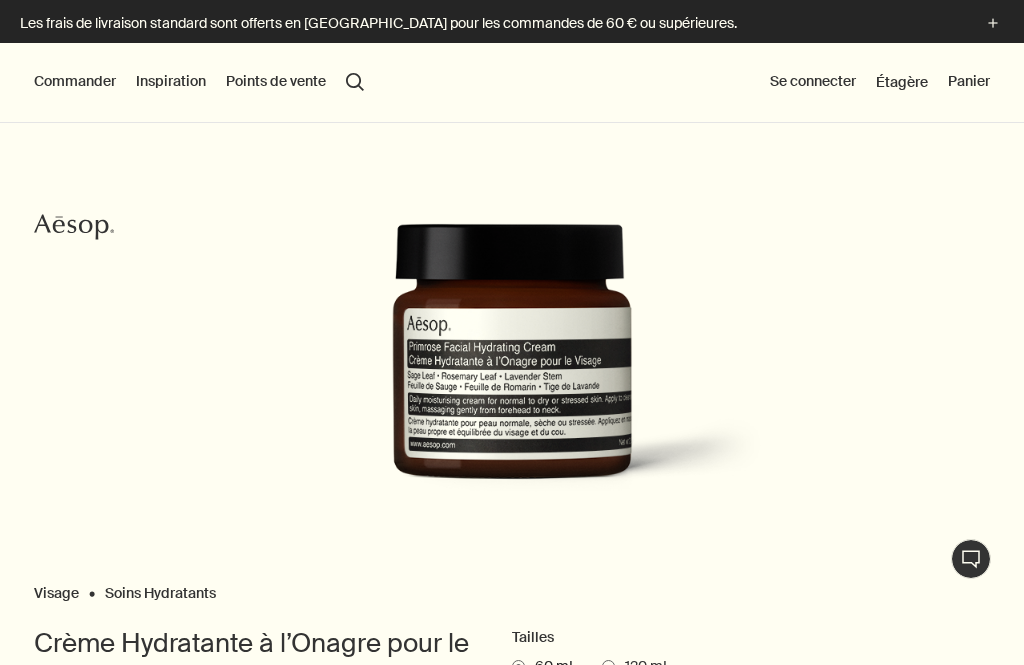 scroll, scrollTop: 0, scrollLeft: 0, axis: both 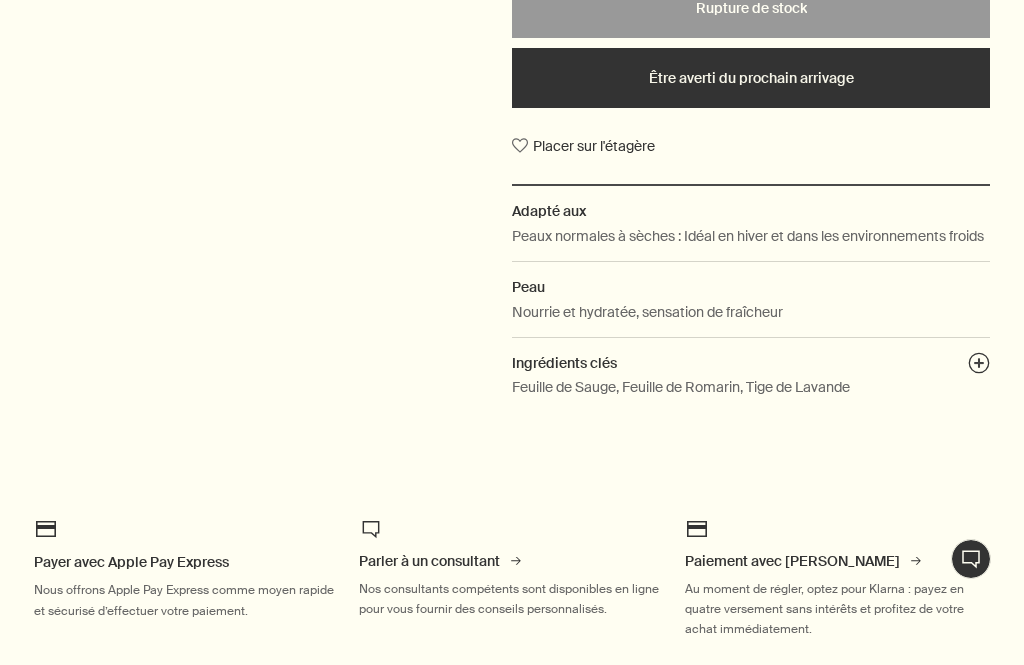 click on "Visage Soins Hydratants Tailles 60 mL 120 mL €45.00 €75.00   par   100   ml   [MEDICAL_DATA] de stock [MEDICAL_DATA] de stock Être averti du prochain arrivage Placer sur l'étagère Adapté aux Peaux normales à sèches : Idéal en hiver et dans les environnements froids
Peau Nourrie et hydratée, sensation de fraîcheur Ingrédients clés plusAndCloseWithCircle Feuille de Sauge, Feuille de Romarin, Tige de Lavande Crème Hydratante à l’Onagre pour le Visage Riche en acides gras nourrissants, cette crème adoucit et hydrate la peau." at bounding box center [512, -92] 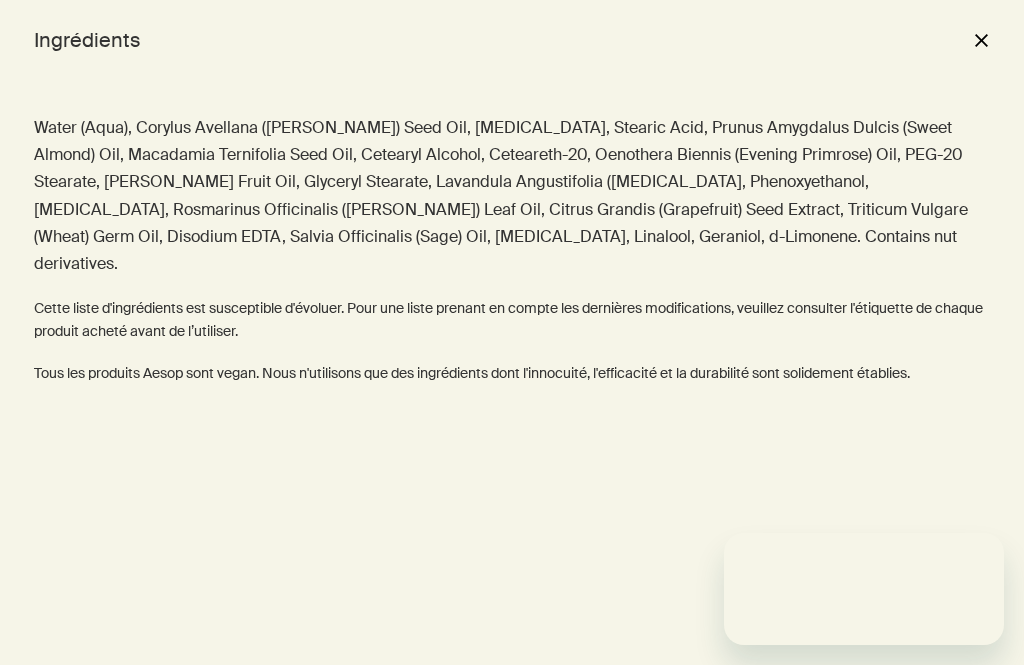 scroll, scrollTop: 0, scrollLeft: 0, axis: both 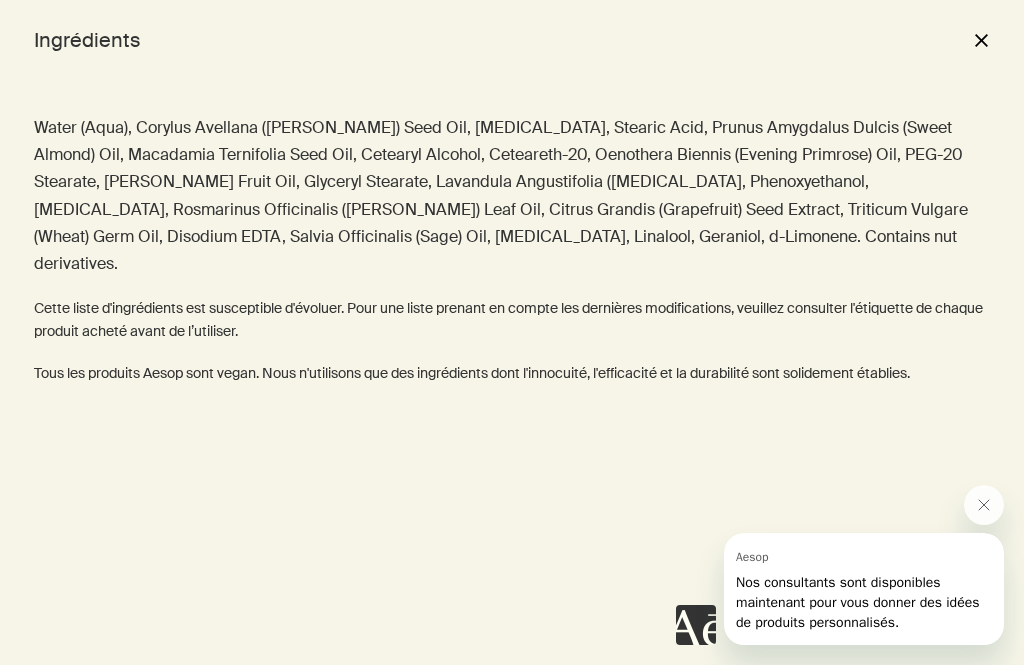 click on "close" at bounding box center (981, 40) 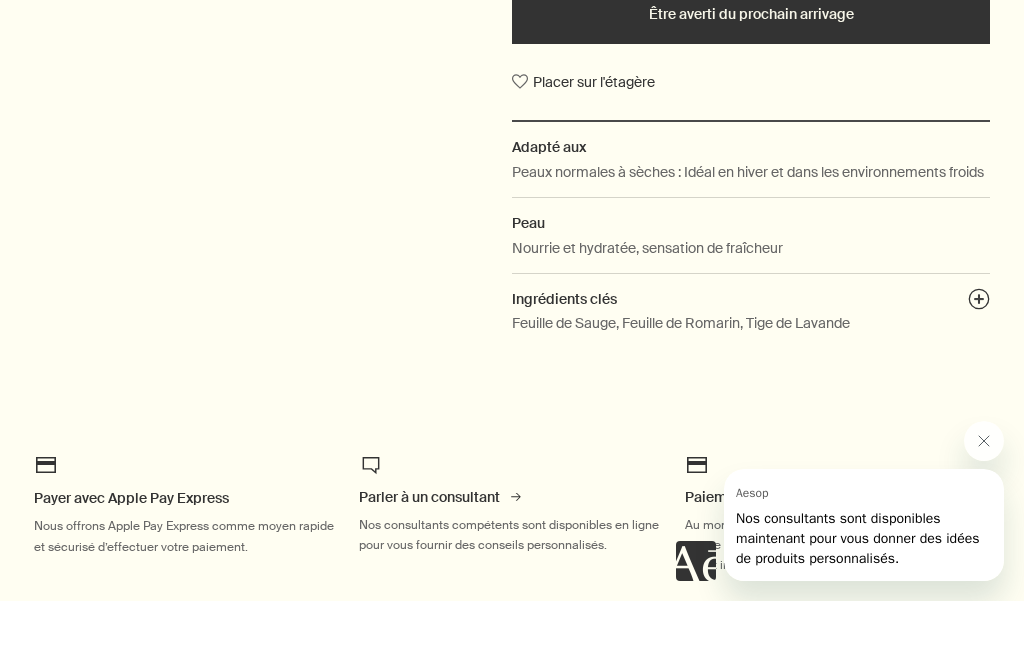 scroll, scrollTop: 837, scrollLeft: 0, axis: vertical 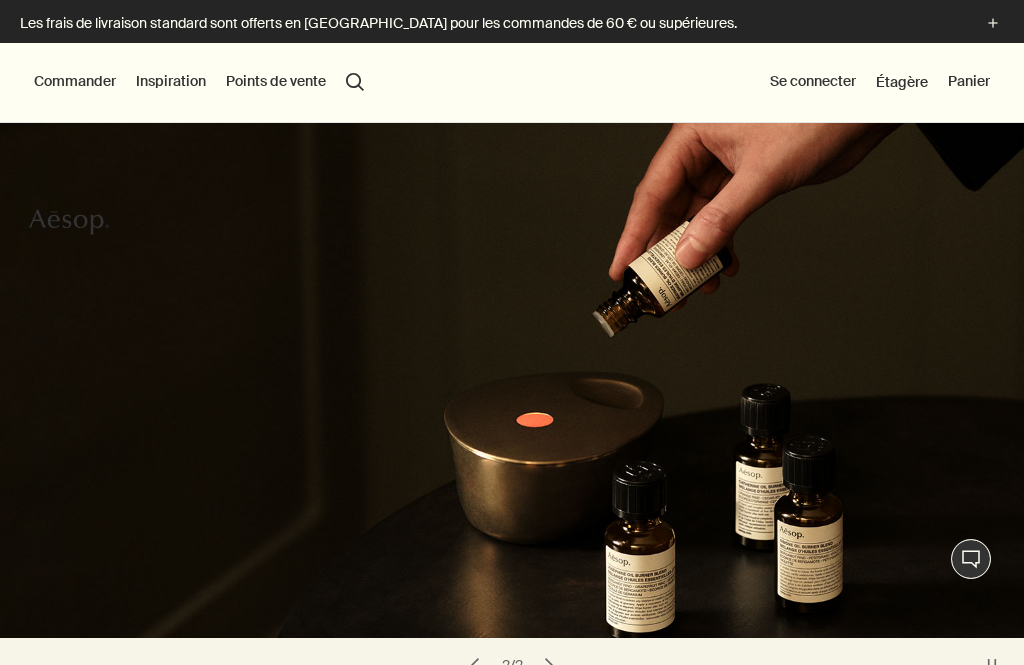 click on "search Rechercher" at bounding box center (355, 82) 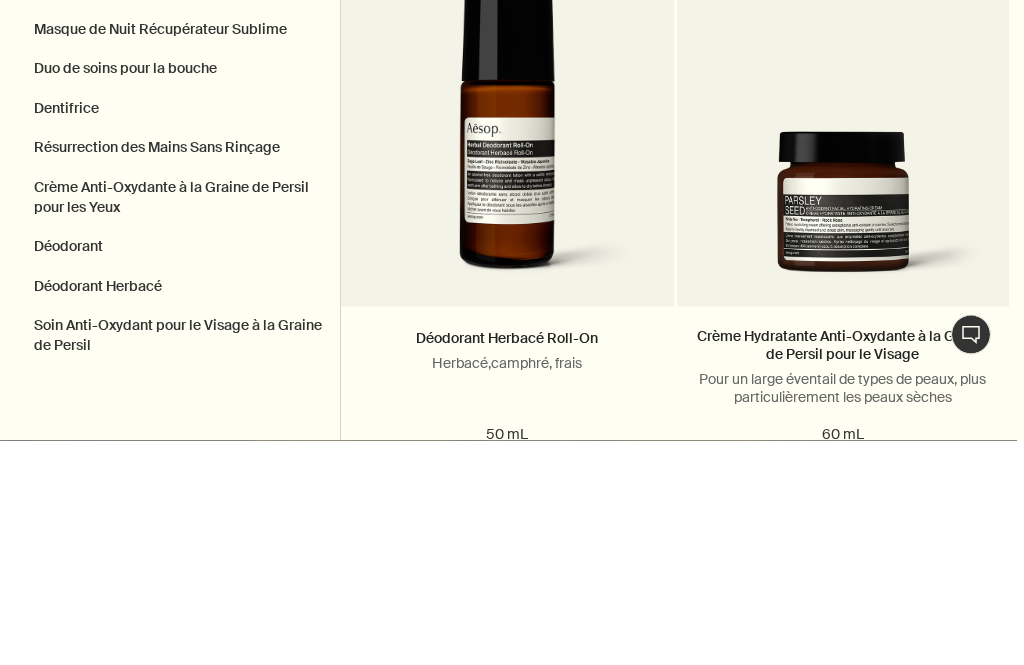 click on "Dentifrice" at bounding box center (170, 333) 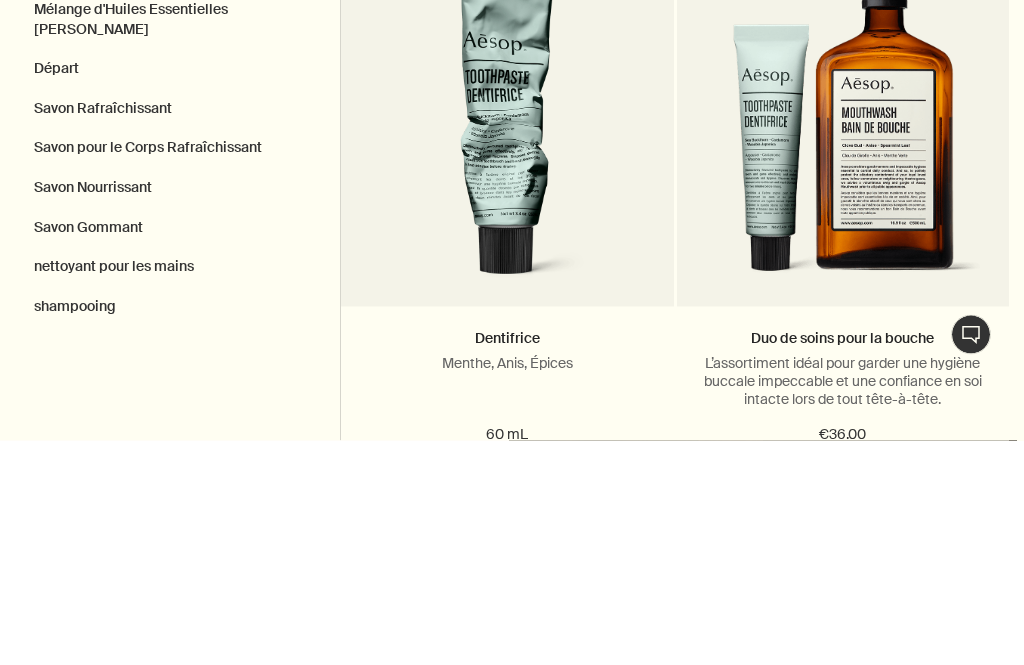 scroll, scrollTop: 225, scrollLeft: 0, axis: vertical 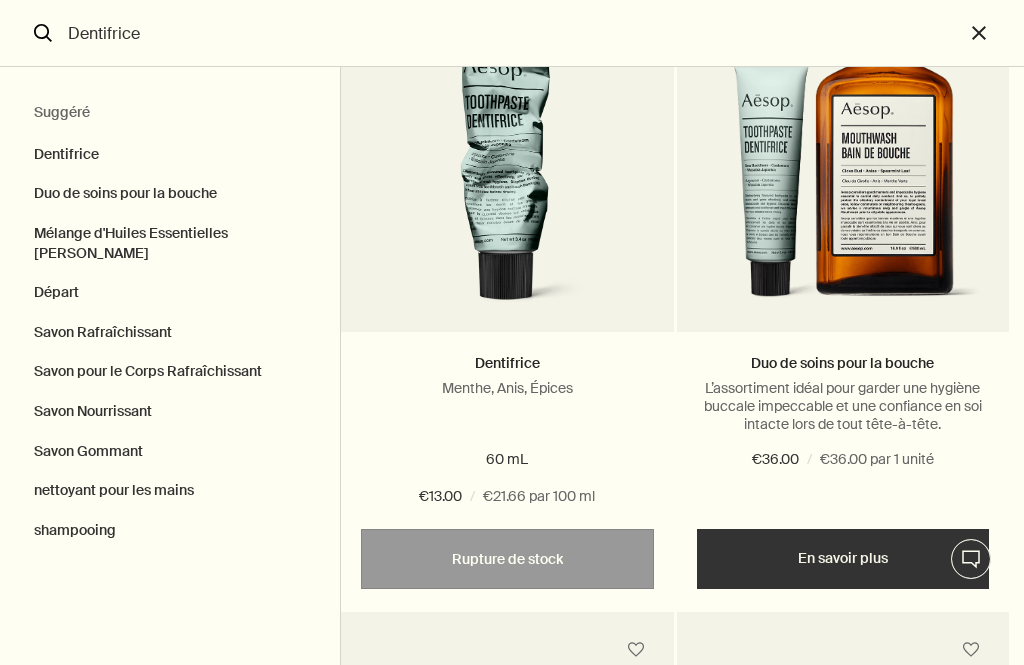 click on "En savoir plus" at bounding box center [843, 559] 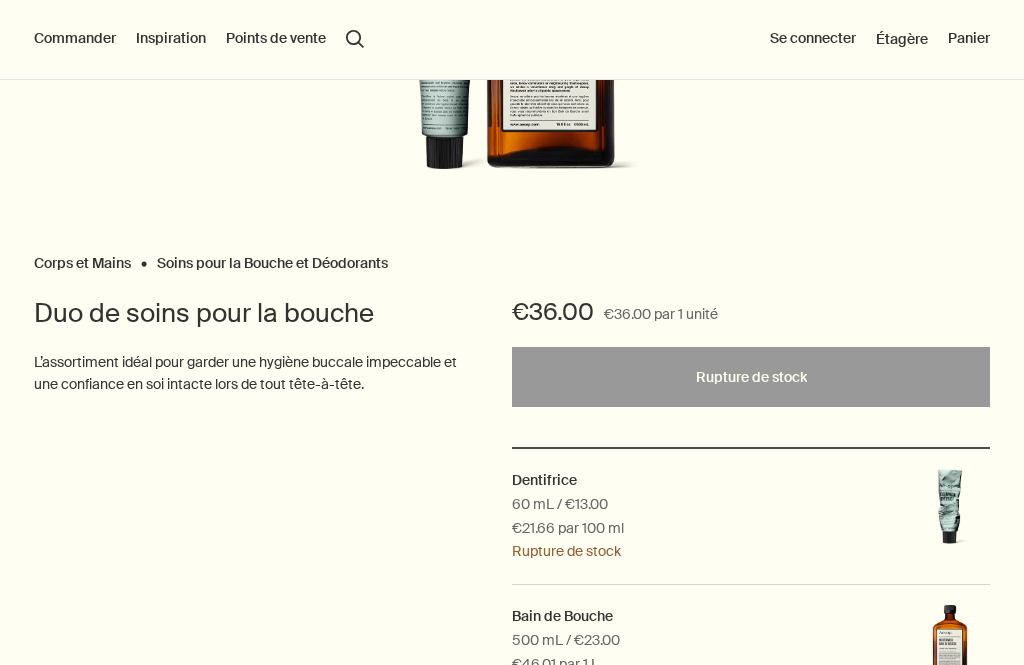 scroll, scrollTop: 0, scrollLeft: 0, axis: both 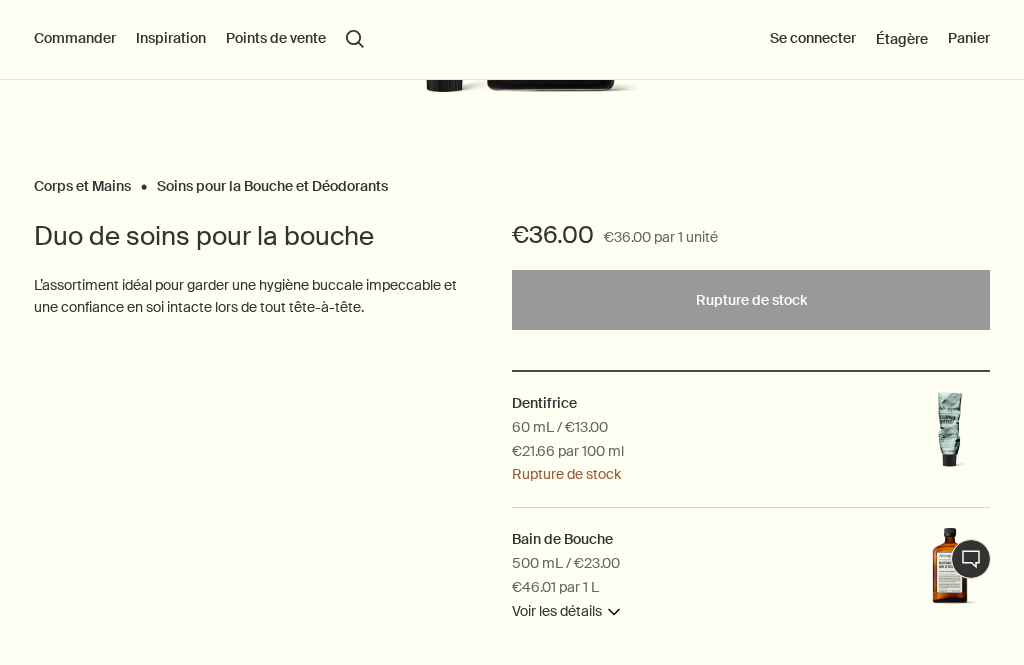 click on "Voir les détails downArrow" at bounding box center [566, 612] 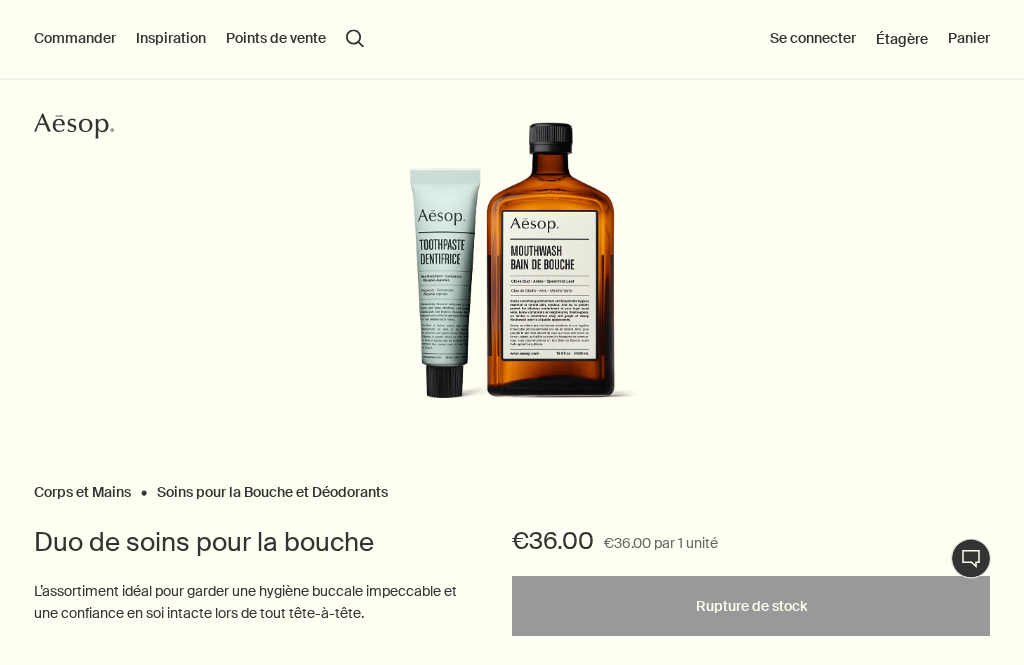 scroll, scrollTop: 91, scrollLeft: 0, axis: vertical 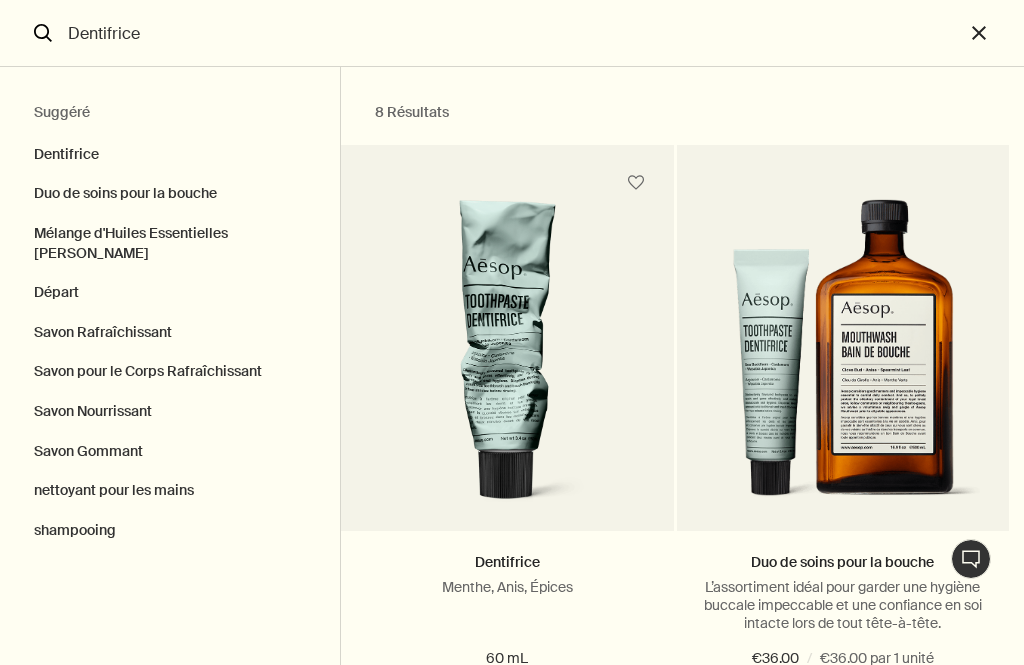 click on "close" at bounding box center (994, 33) 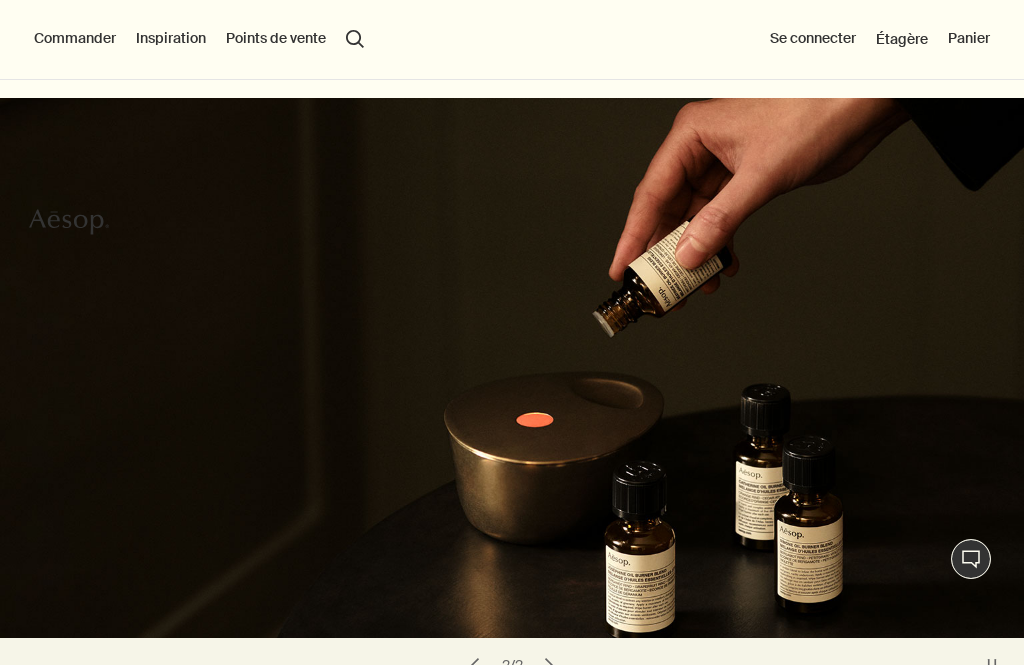 type 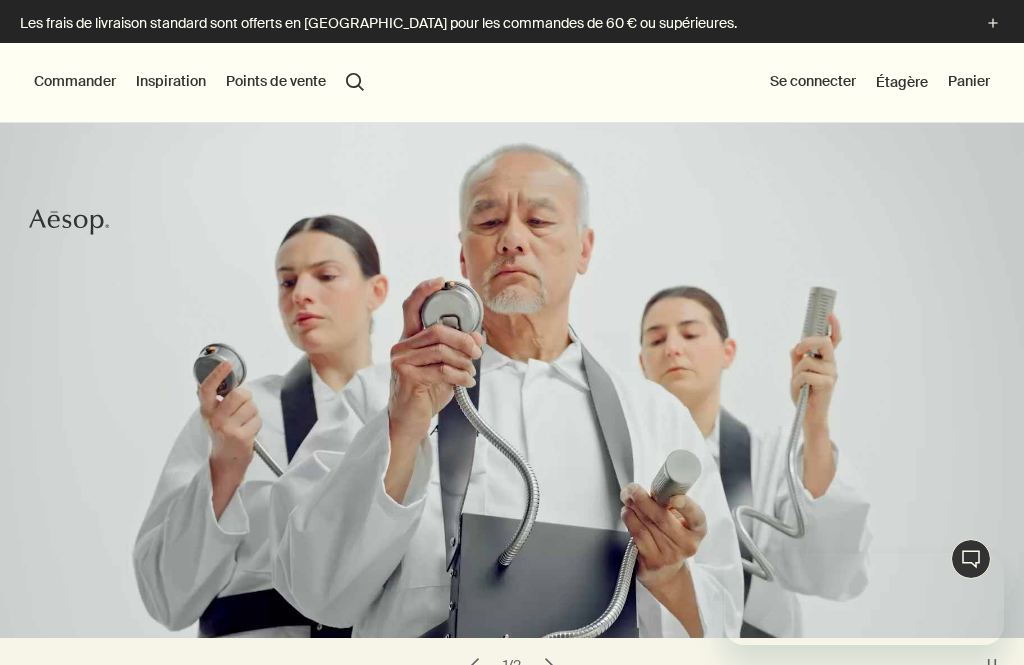 scroll, scrollTop: 0, scrollLeft: 0, axis: both 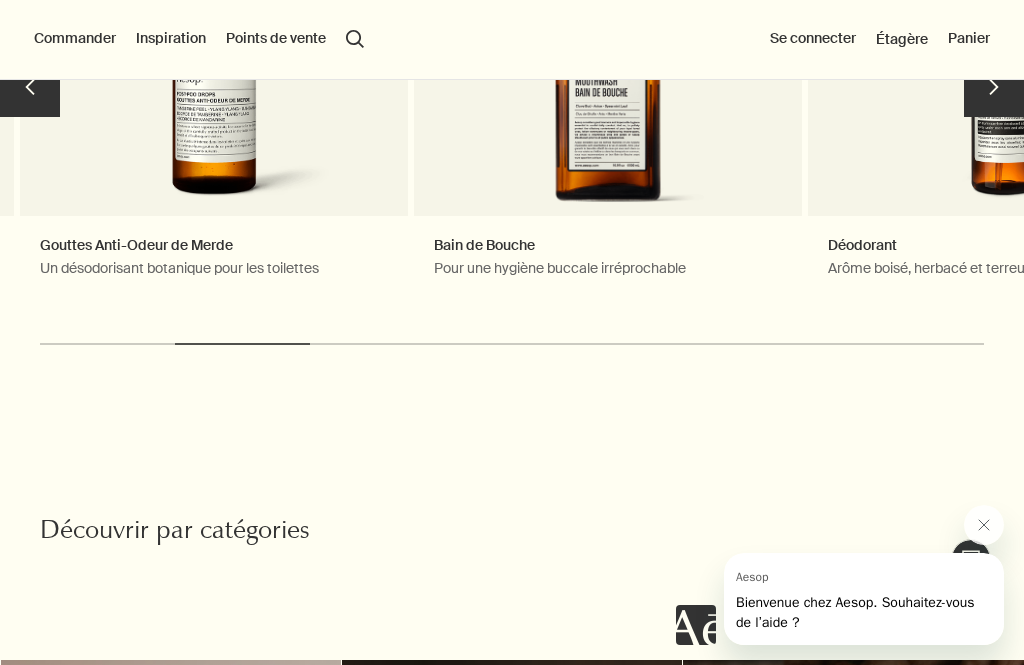 click on "Déodorant Arôme boisé, herbacé et terreux Les incontournables" at bounding box center [1002, 117] 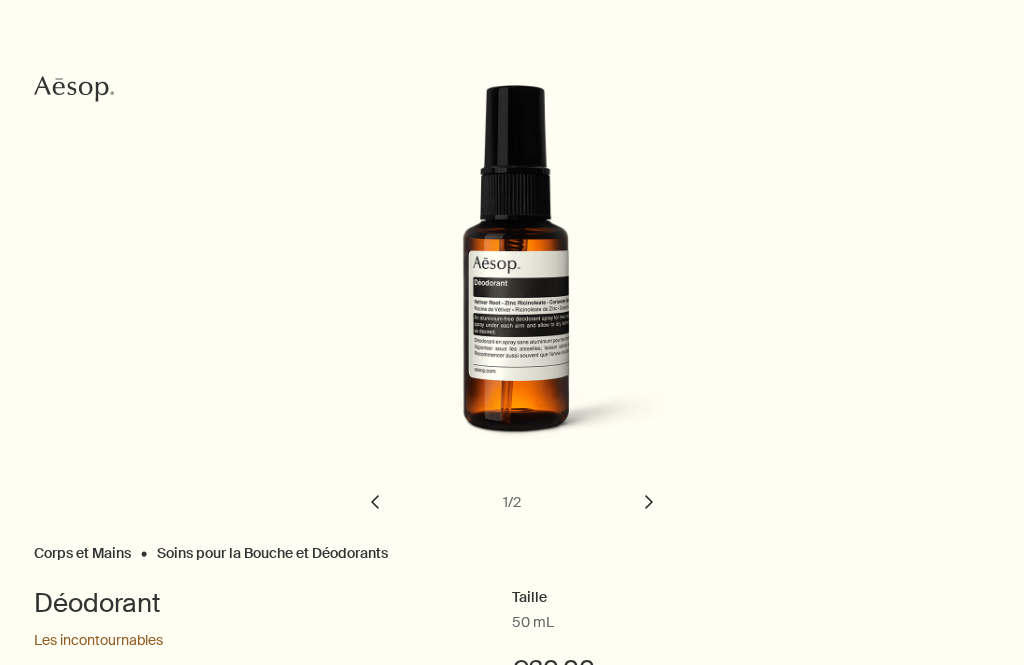 scroll, scrollTop: 0, scrollLeft: 0, axis: both 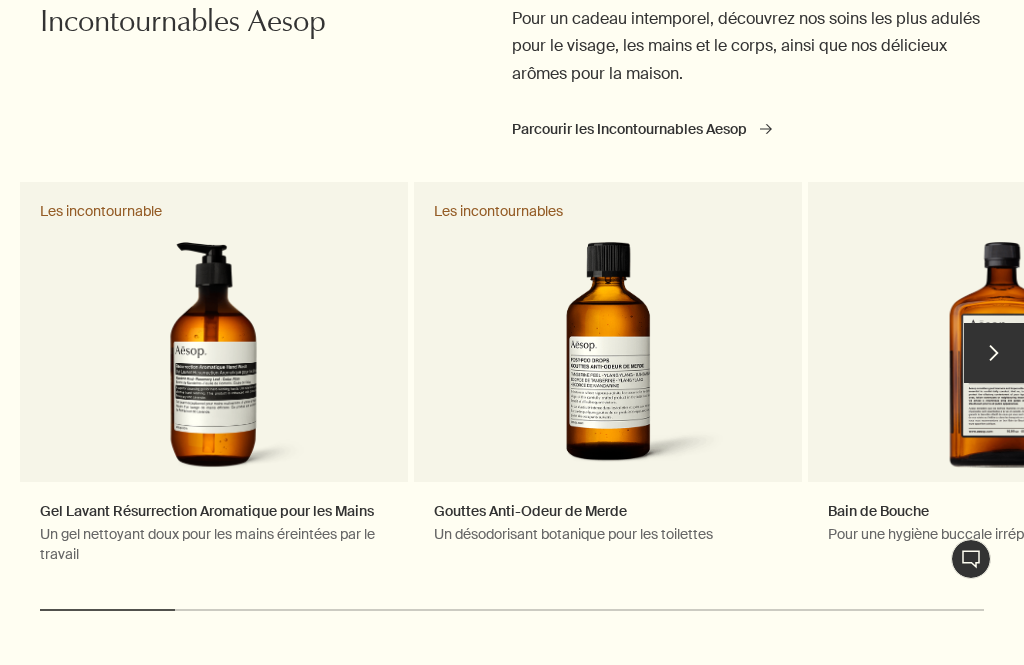click on "Gouttes Anti-Odeur de Merde Un désodorisant botanique pour les toilettes Les incontournables" at bounding box center [608, 383] 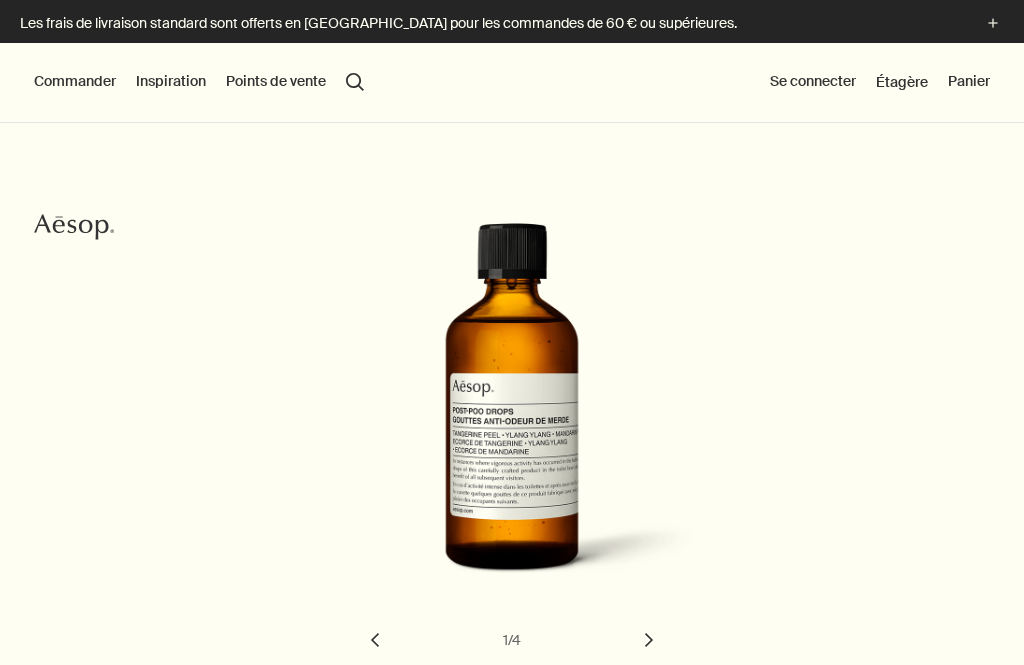 scroll, scrollTop: 0, scrollLeft: 0, axis: both 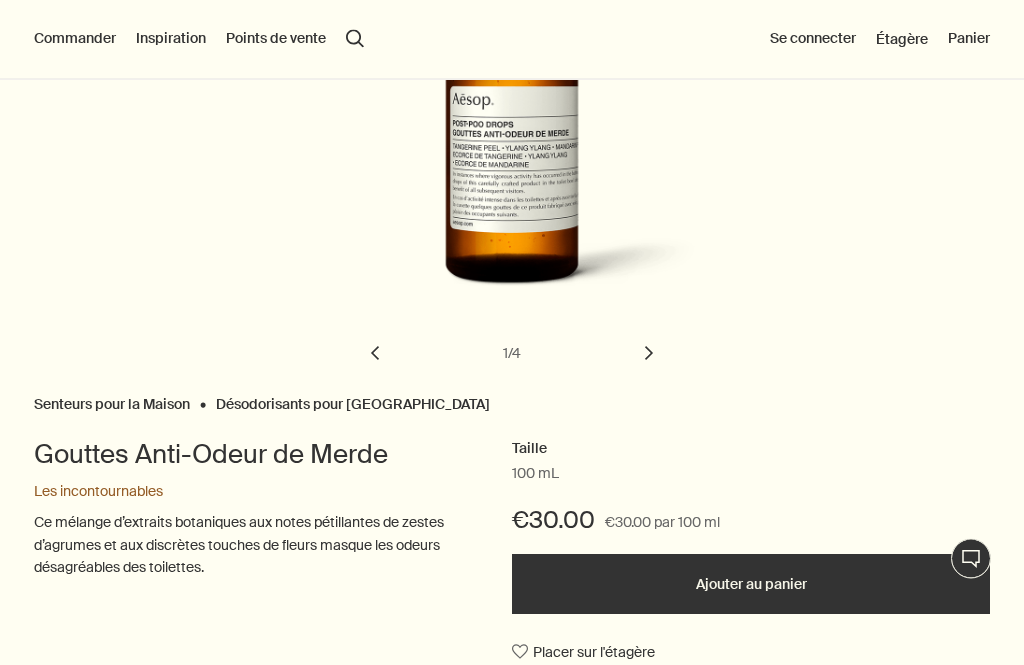 click on "chevron" at bounding box center [649, 354] 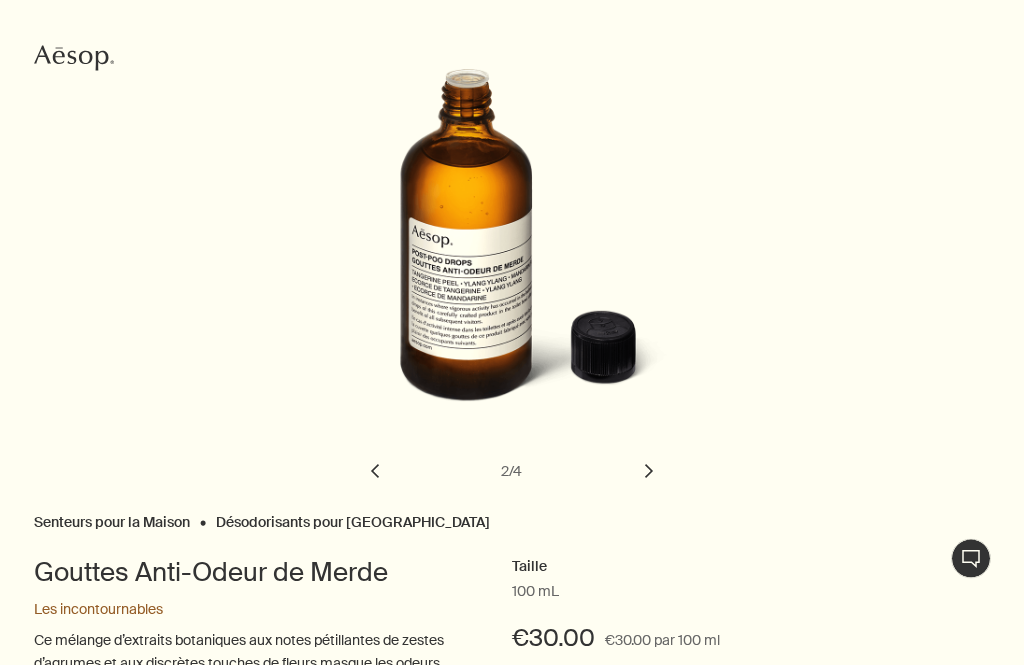 scroll, scrollTop: 169, scrollLeft: 0, axis: vertical 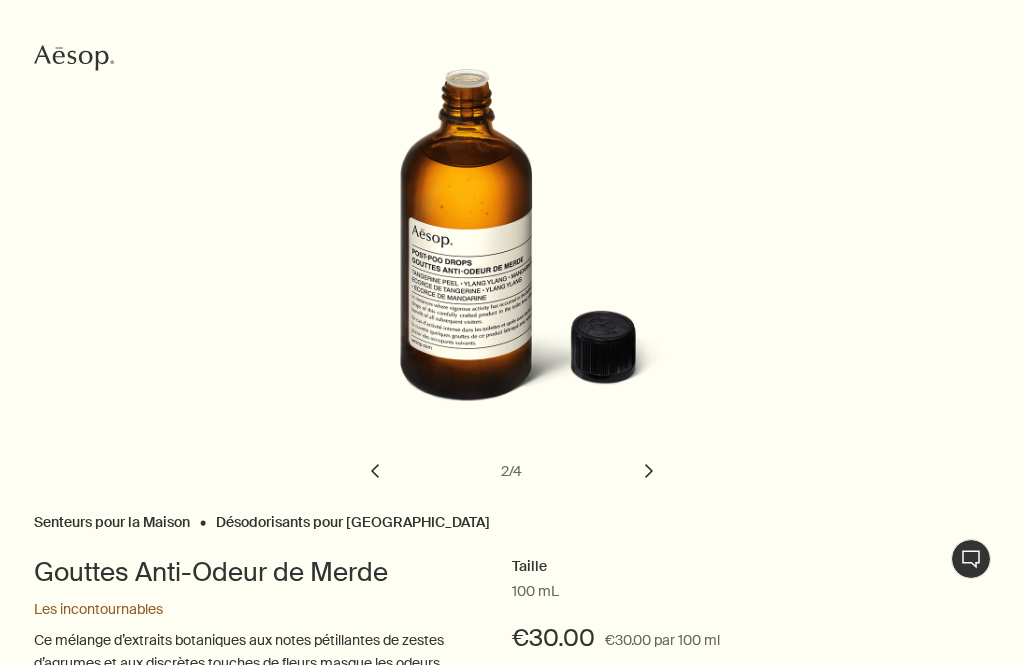click on "chevron" at bounding box center [649, 471] 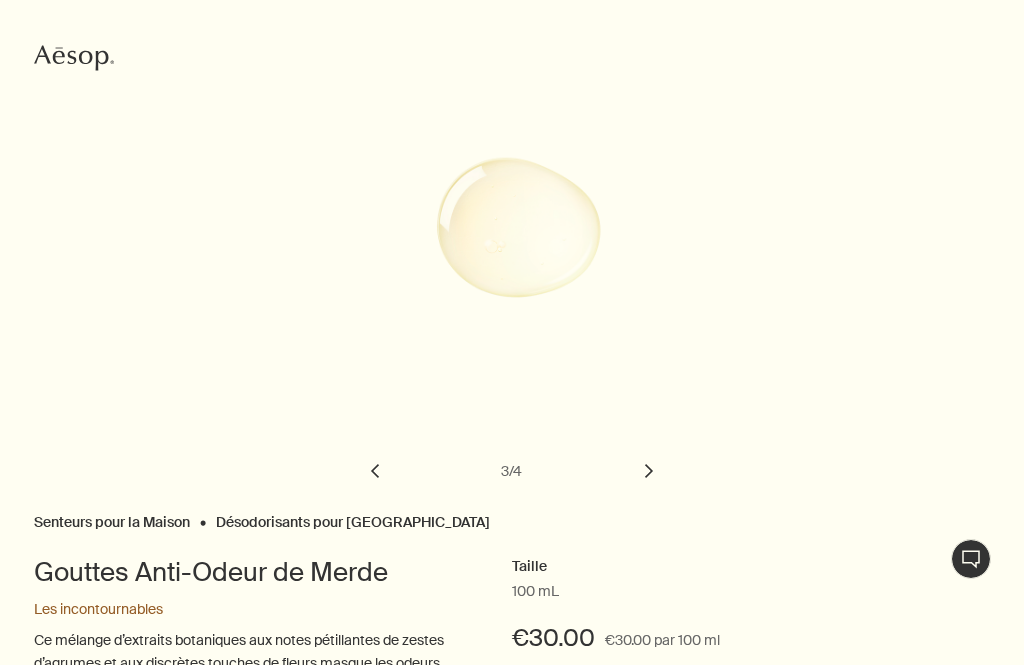 click on "chevron" at bounding box center (649, 471) 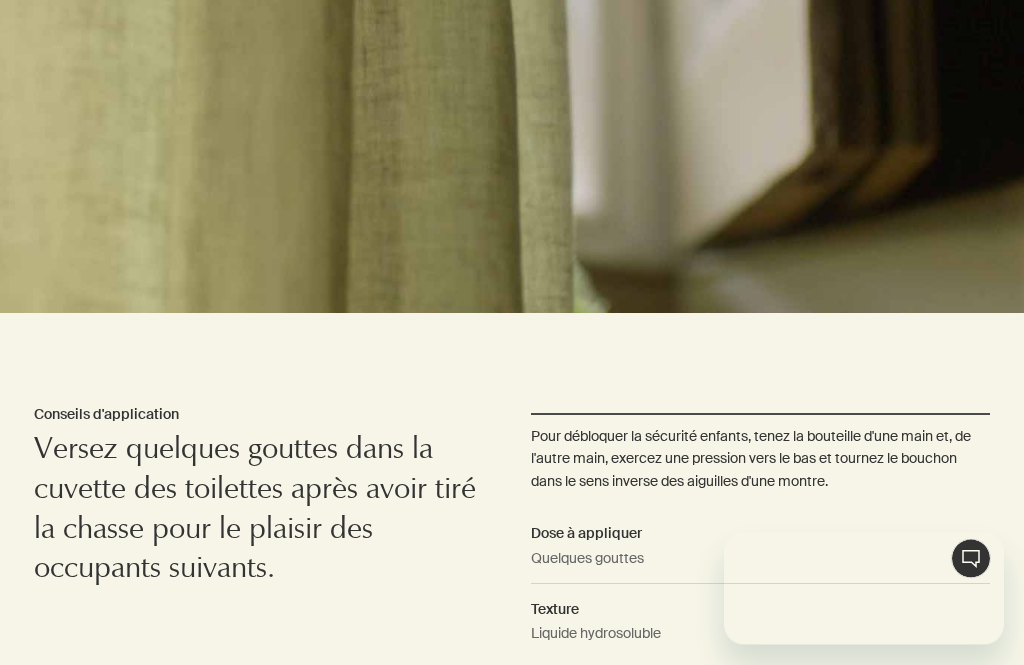 scroll, scrollTop: 1703, scrollLeft: 0, axis: vertical 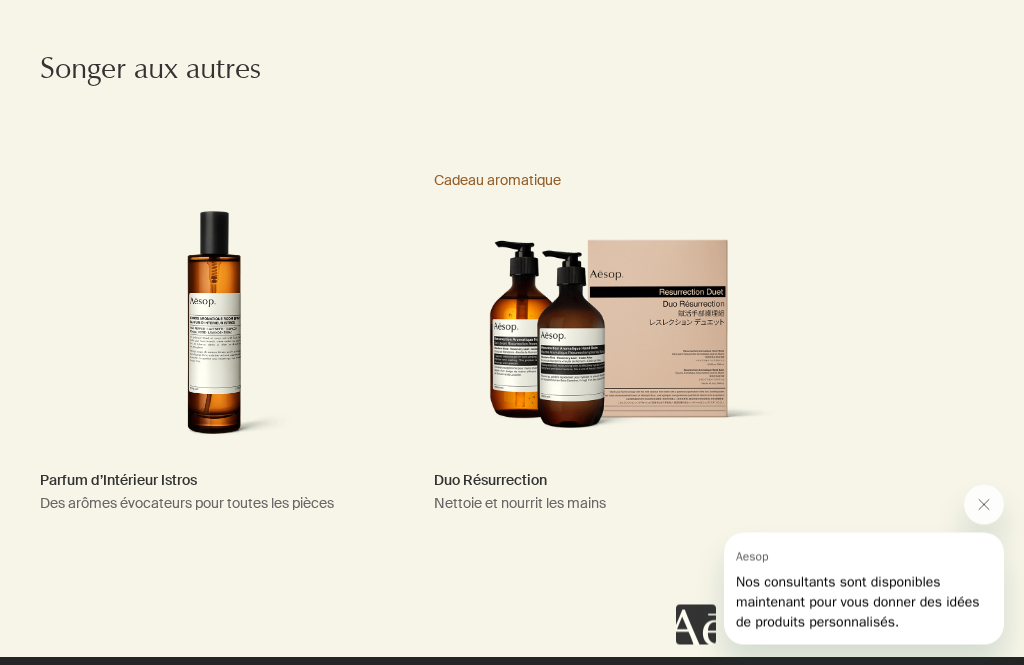 click on "Parfum d’Intérieur Istros Des arômes évocateurs pour toutes les pièces" at bounding box center [214, 343] 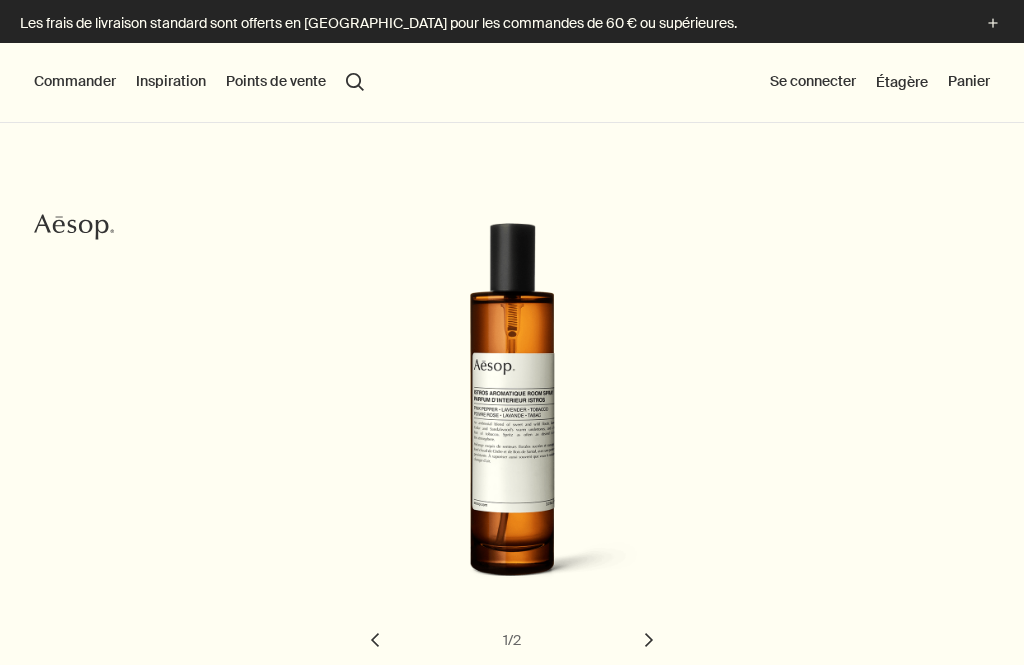 scroll, scrollTop: 0, scrollLeft: 0, axis: both 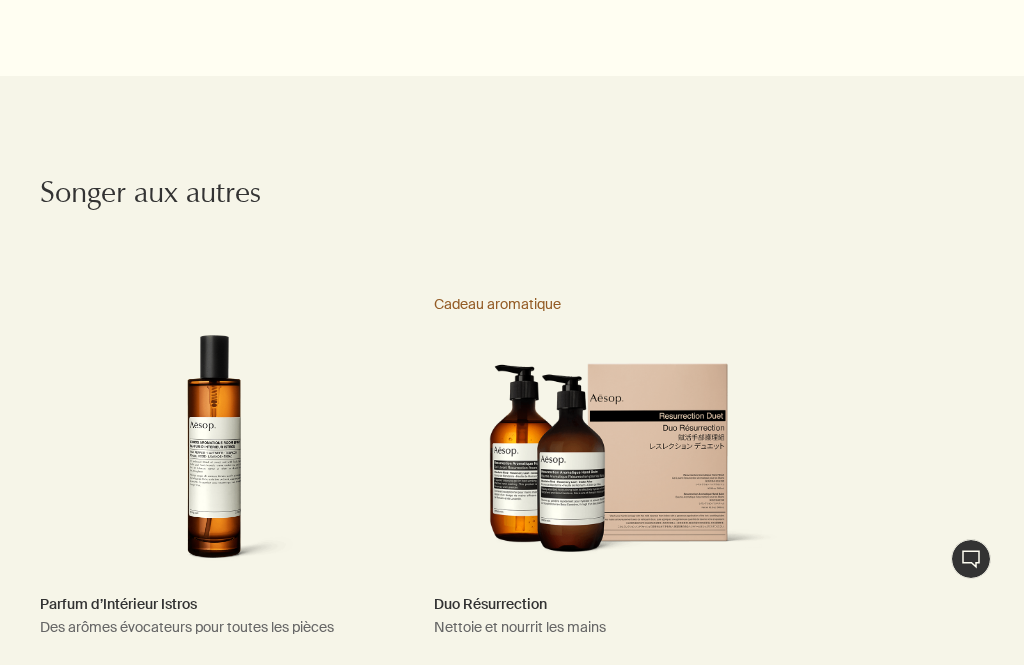click on "Duo Résurrection Nettoie et nourrit les mains Cadeau aromatique" at bounding box center [608, 466] 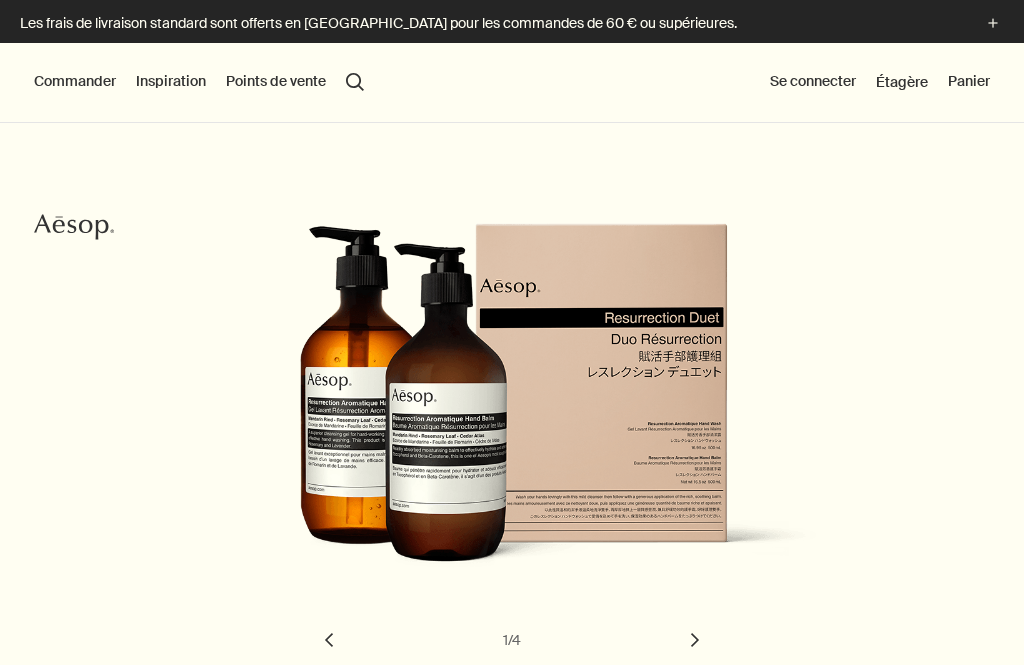 scroll, scrollTop: 0, scrollLeft: 0, axis: both 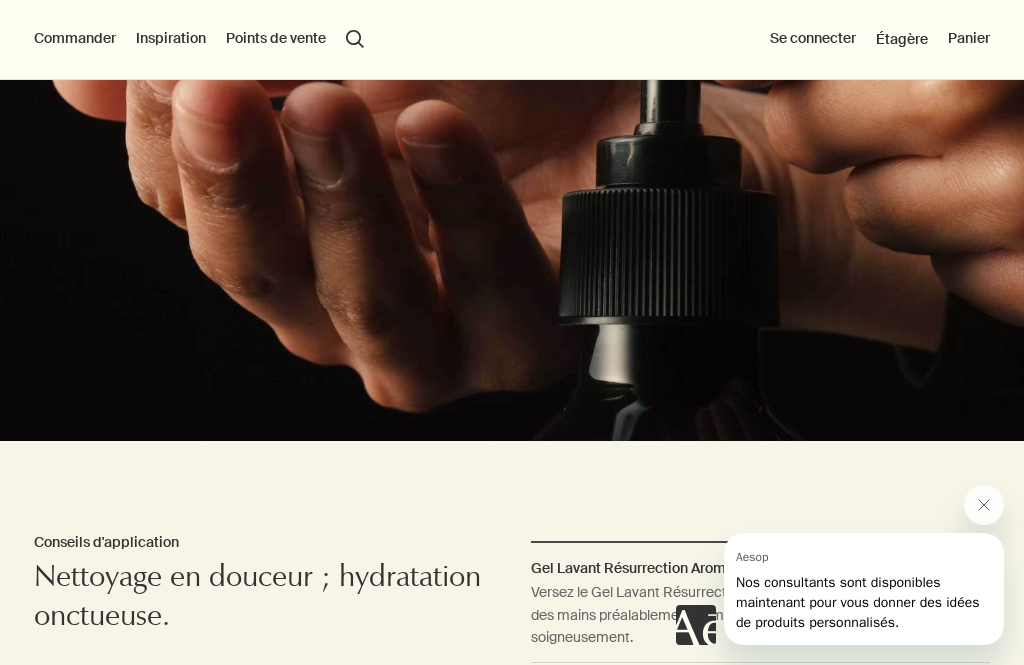 click on "search Rechercher" at bounding box center [355, 39] 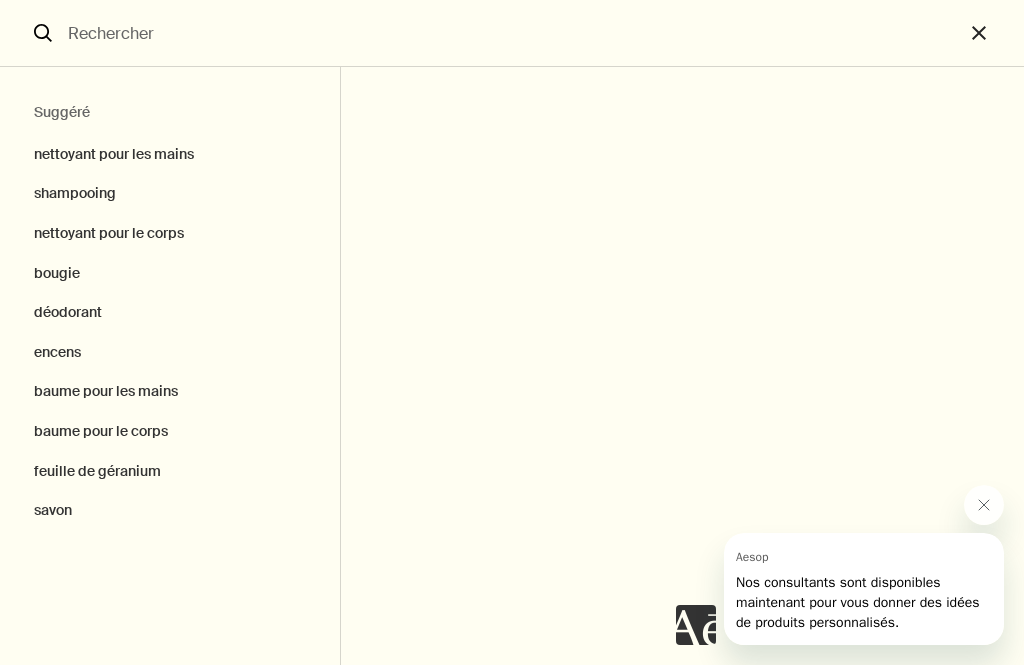 scroll, scrollTop: 1671, scrollLeft: 0, axis: vertical 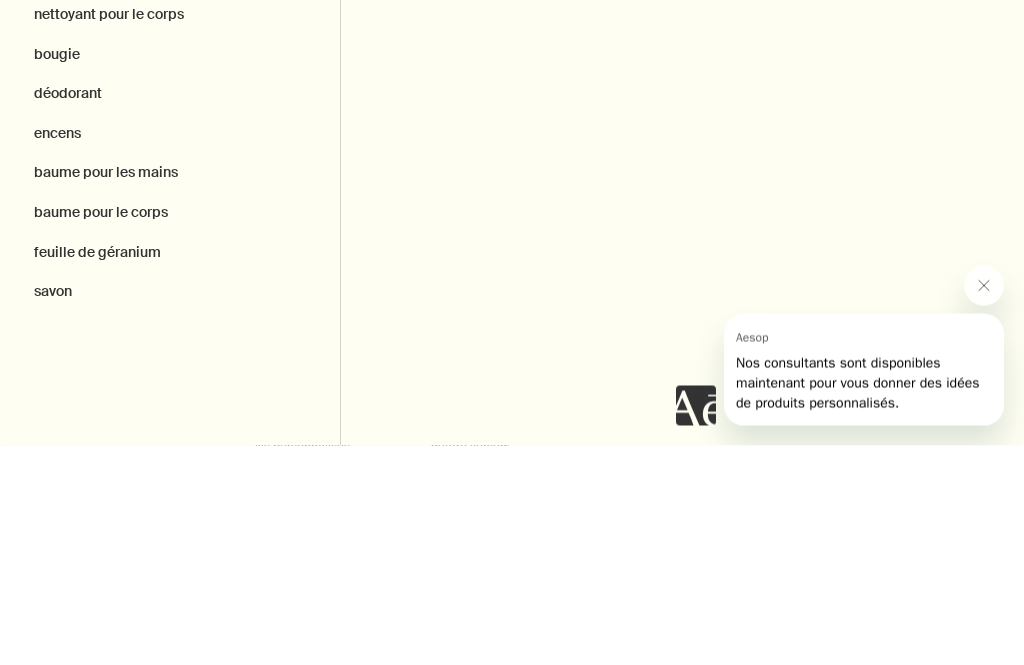 click on "baume pour les mains" at bounding box center (170, 392) 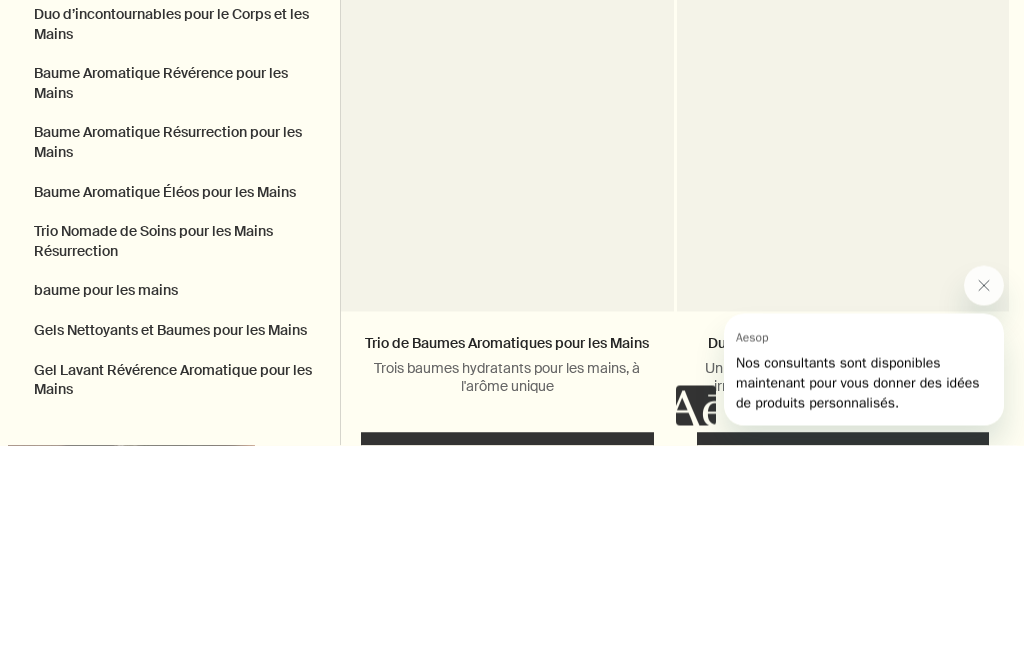 scroll, scrollTop: 1891, scrollLeft: 0, axis: vertical 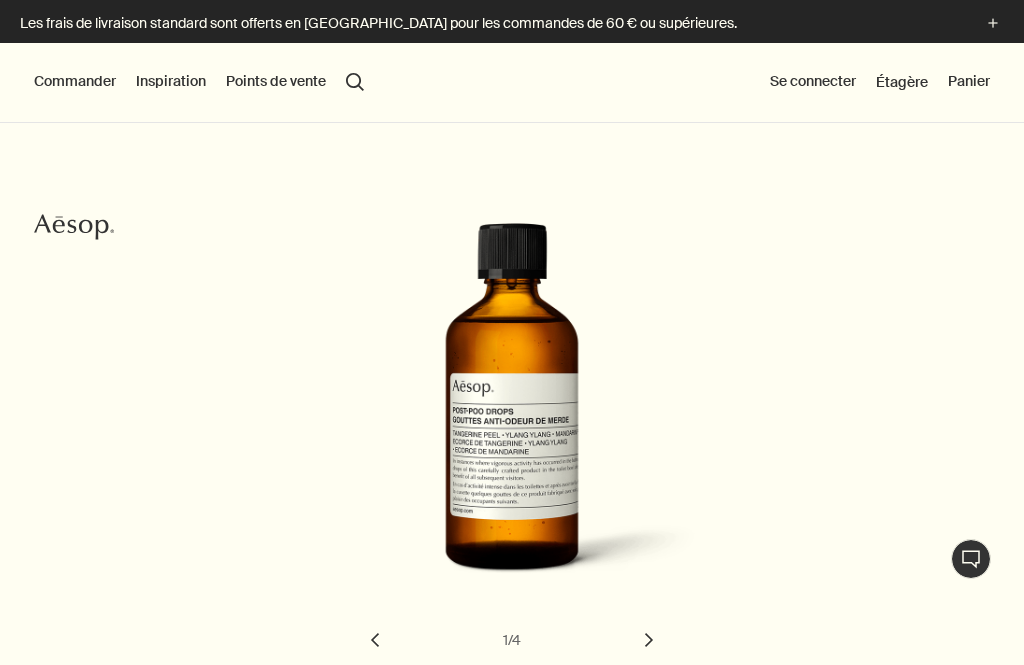 click on "search Rechercher" at bounding box center [355, 82] 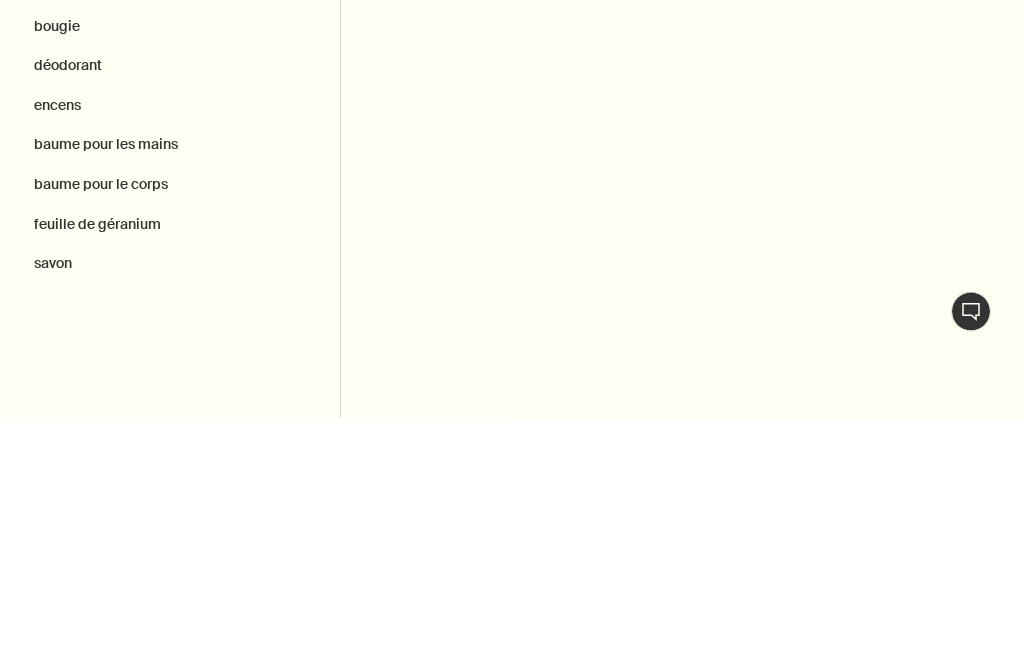 click on "savon" at bounding box center [170, 516] 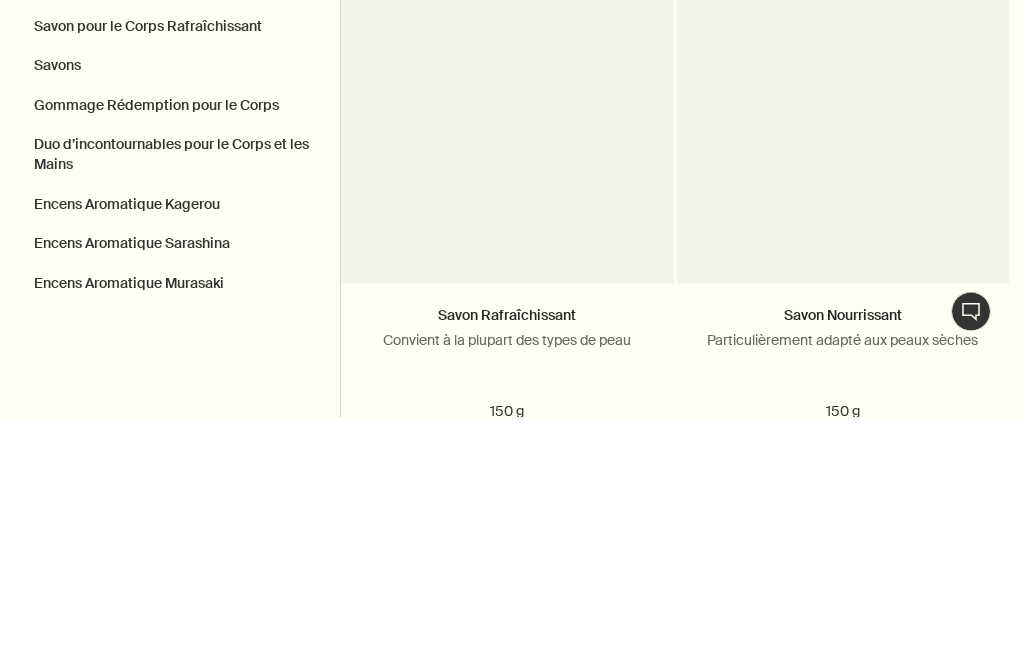 scroll, scrollTop: 248, scrollLeft: 0, axis: vertical 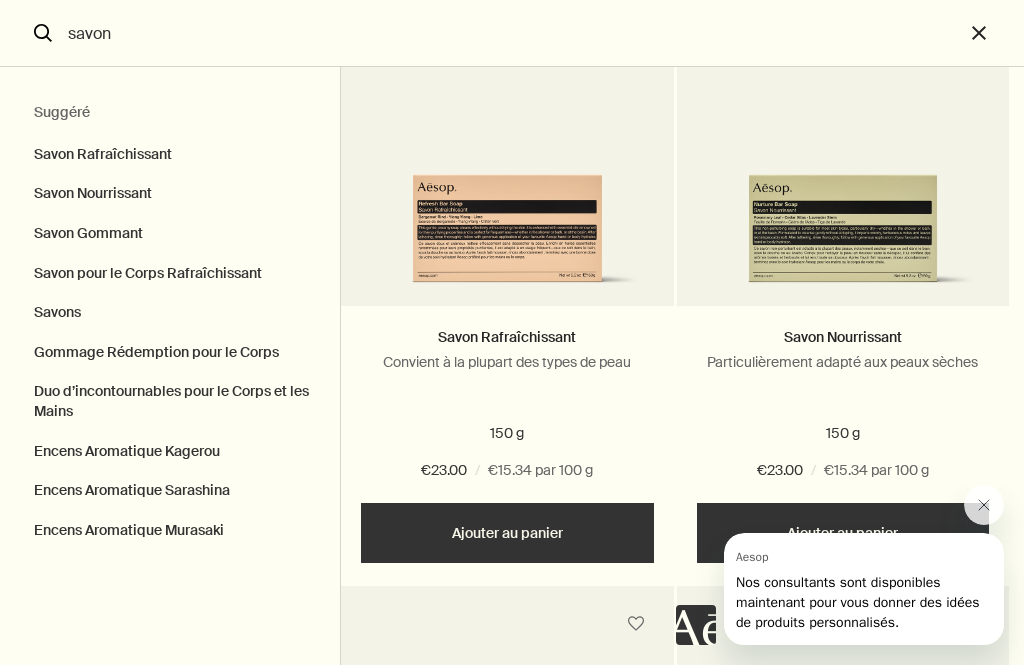 click at bounding box center (507, 201) 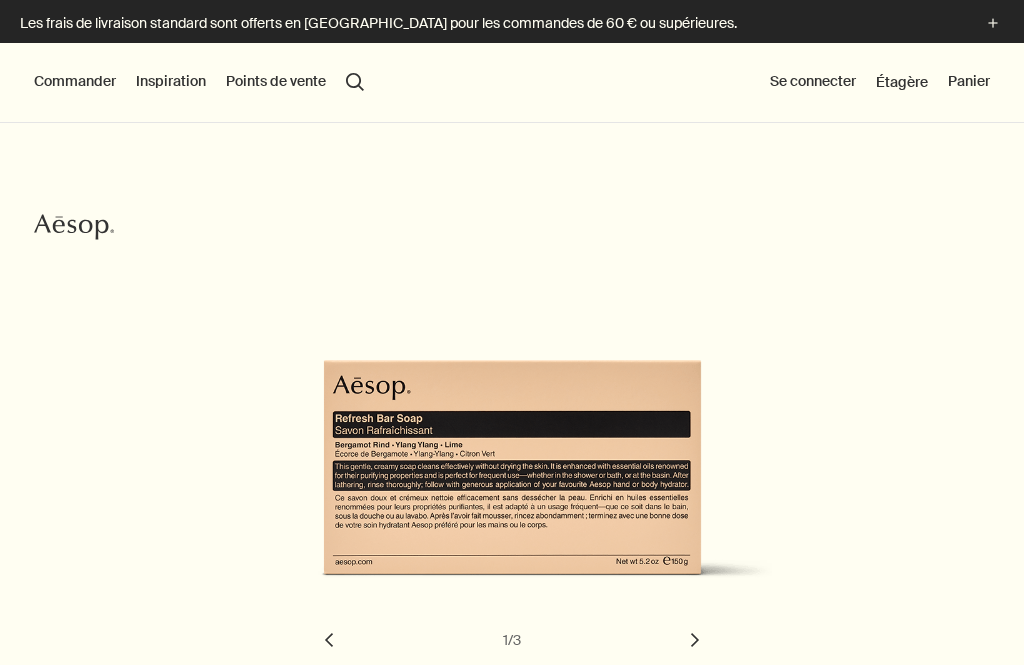 scroll, scrollTop: 0, scrollLeft: 0, axis: both 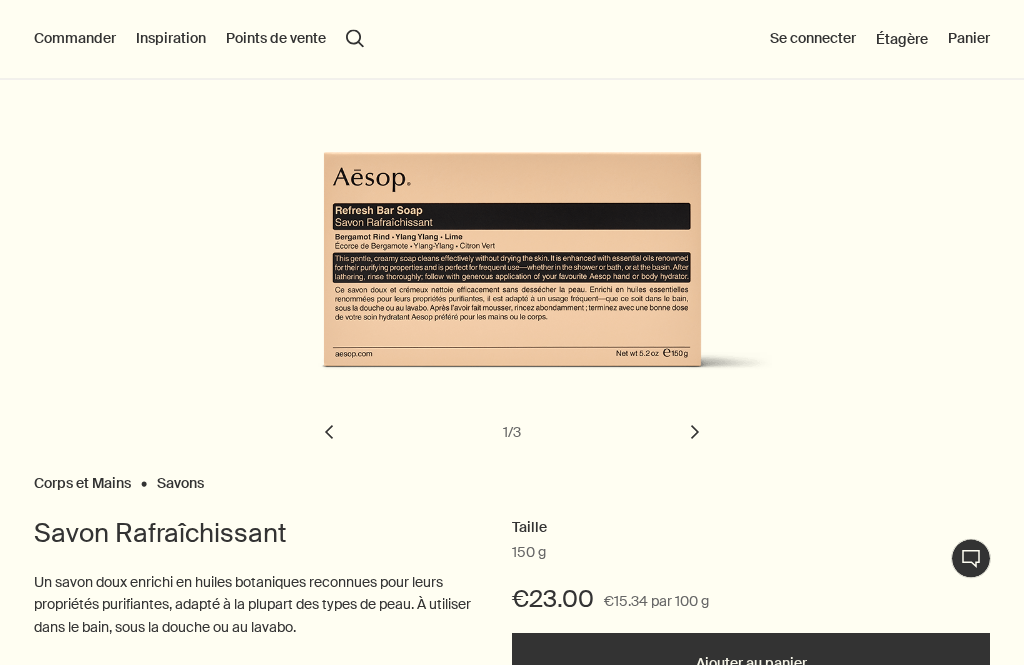 click at bounding box center (524, 231) 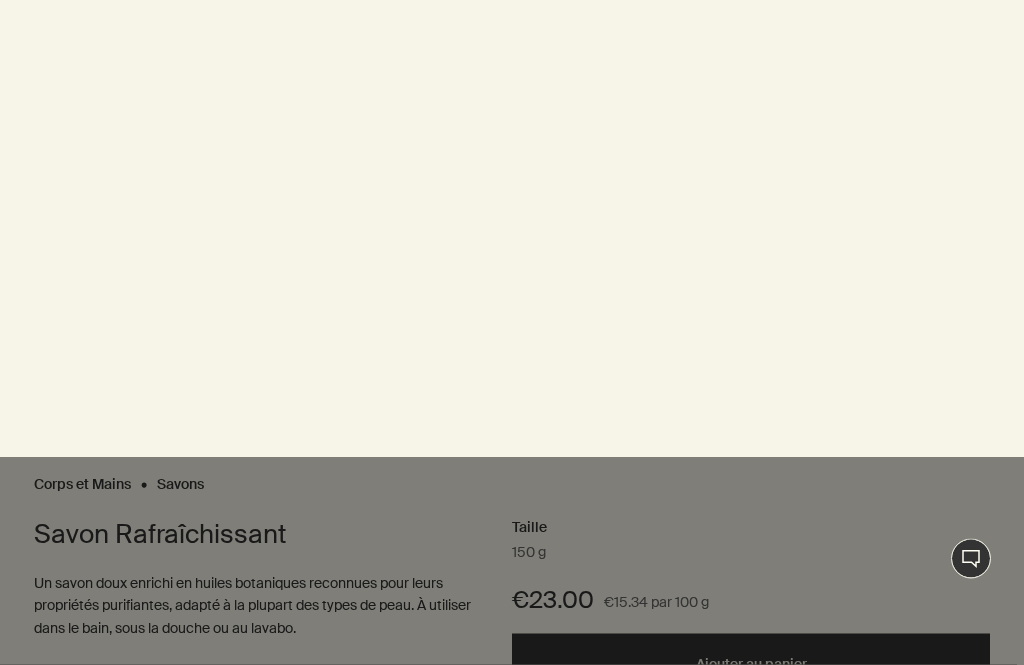 scroll, scrollTop: 0, scrollLeft: 0, axis: both 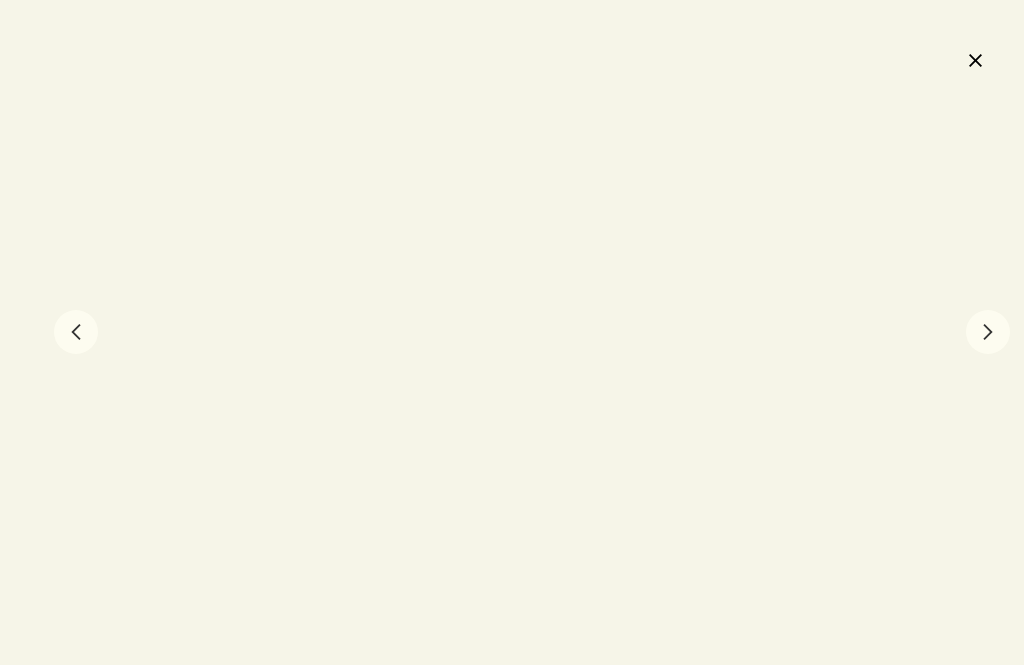 click on "chevron" at bounding box center (988, 332) 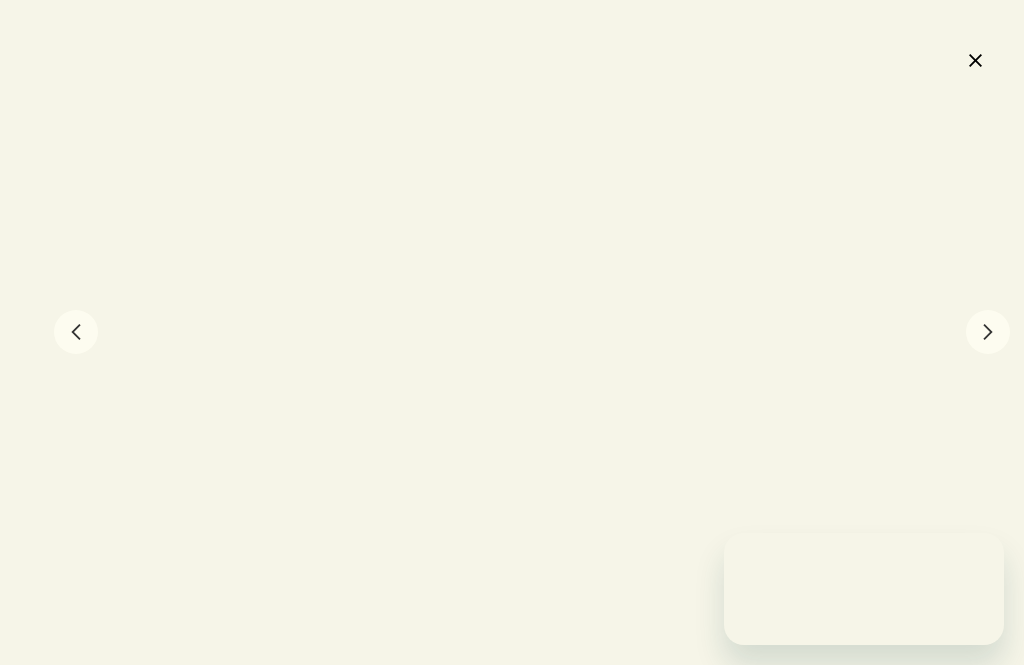 scroll, scrollTop: 0, scrollLeft: 0, axis: both 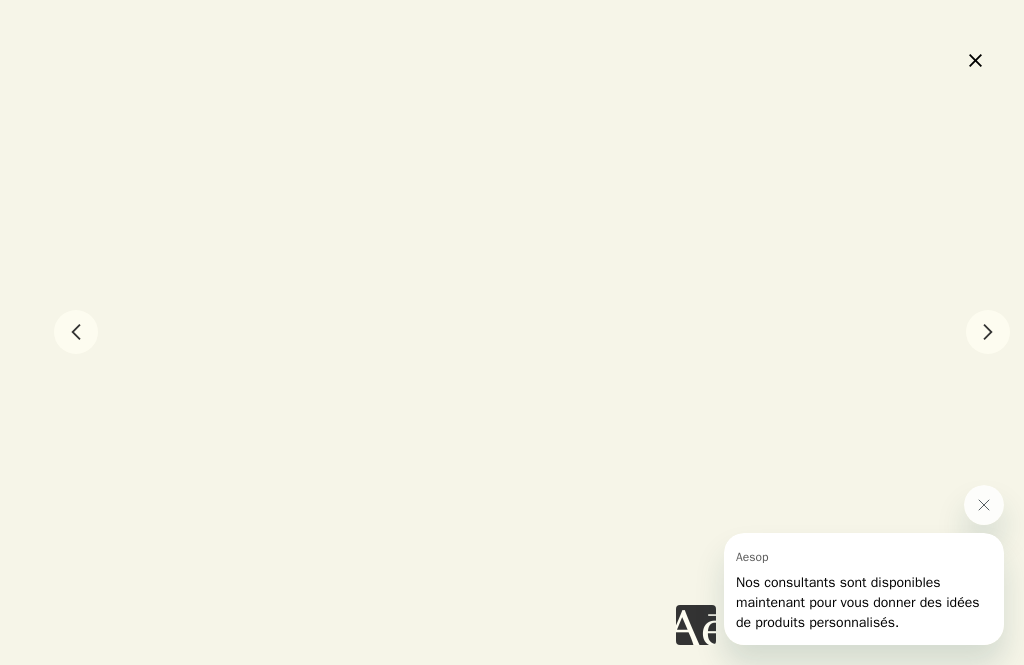 click on "close" at bounding box center (975, 60) 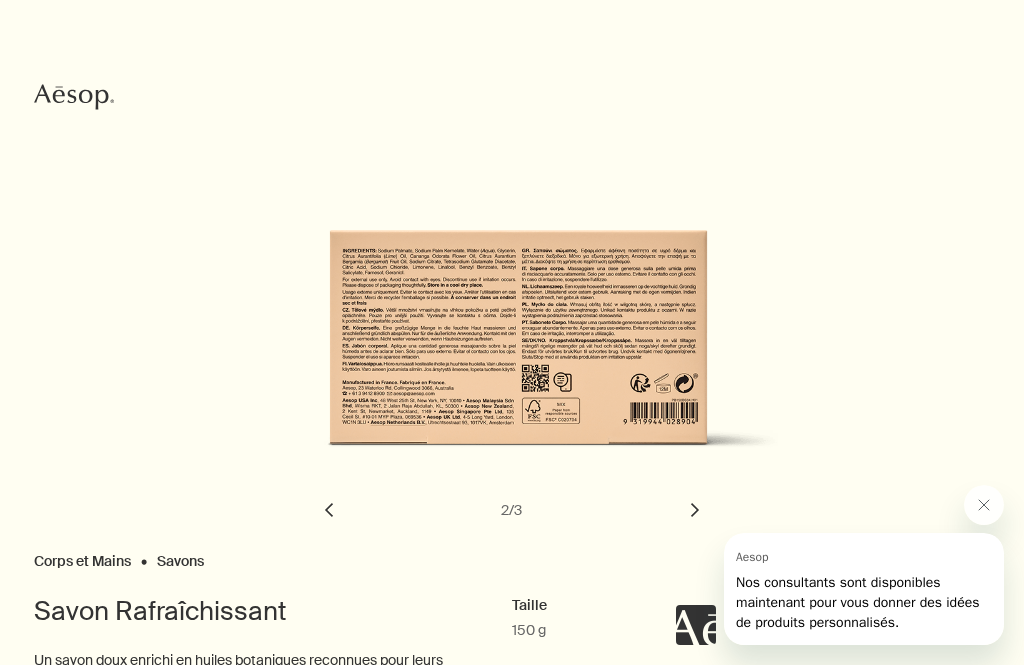 scroll, scrollTop: 149, scrollLeft: 0, axis: vertical 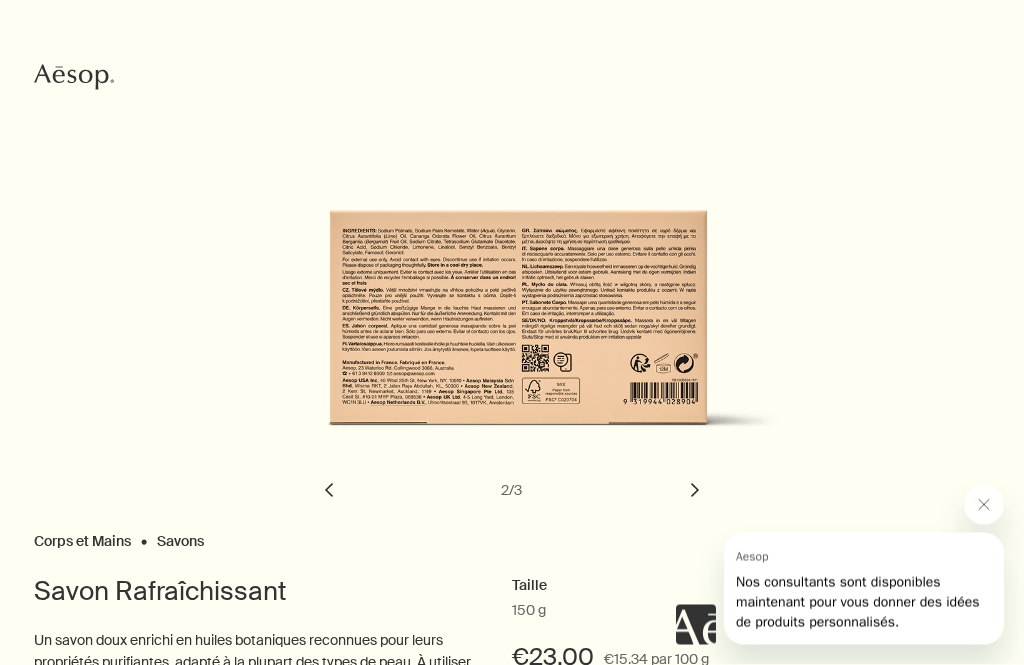click on "chevron" at bounding box center (695, 491) 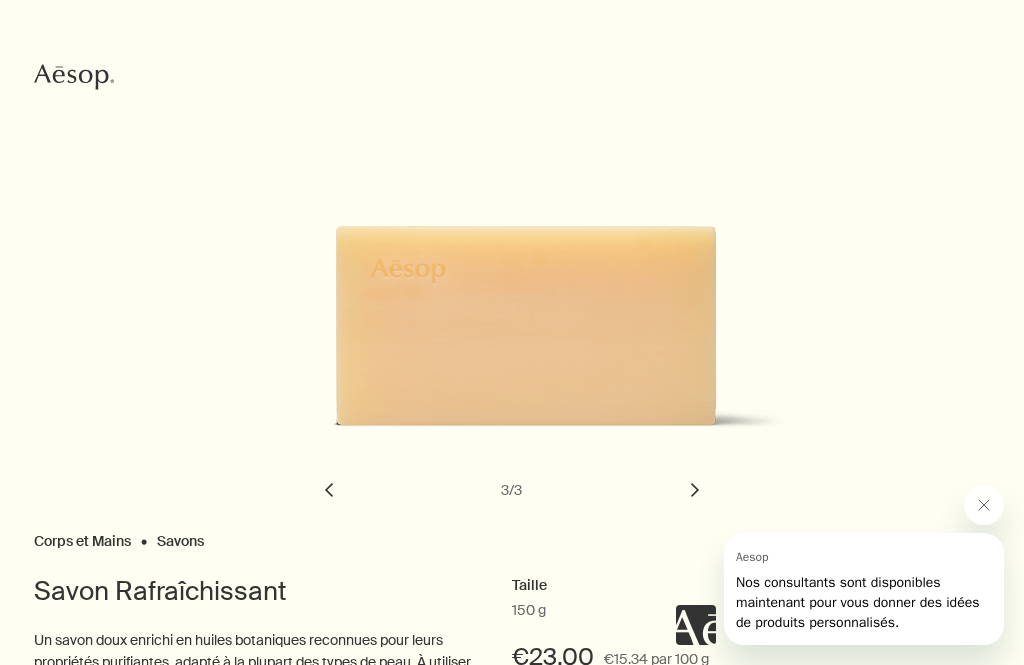 click at bounding box center [984, 505] 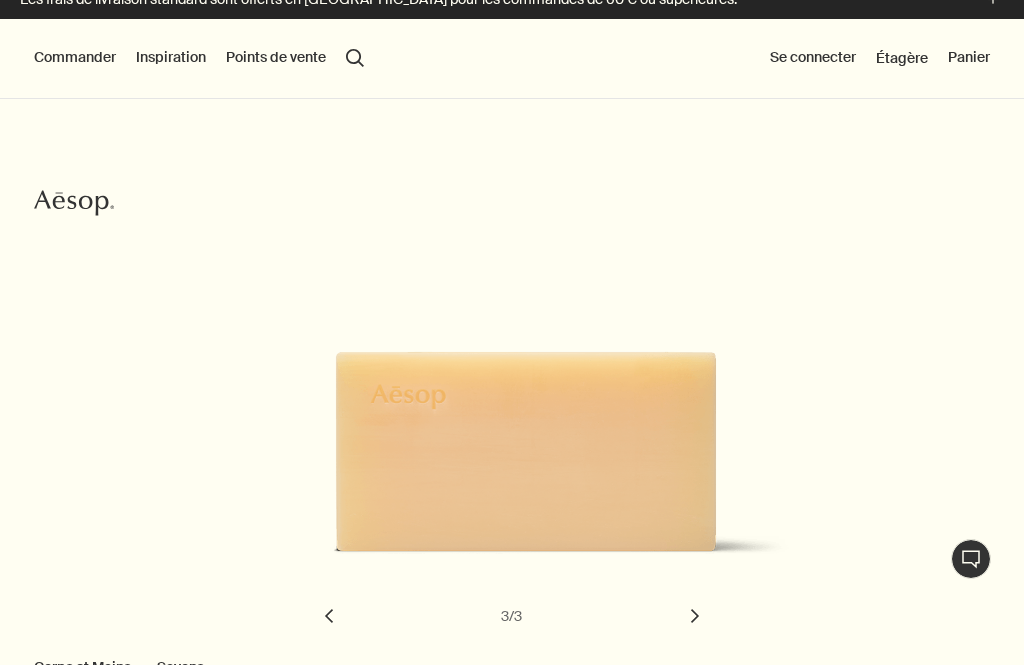 scroll, scrollTop: 0, scrollLeft: 0, axis: both 